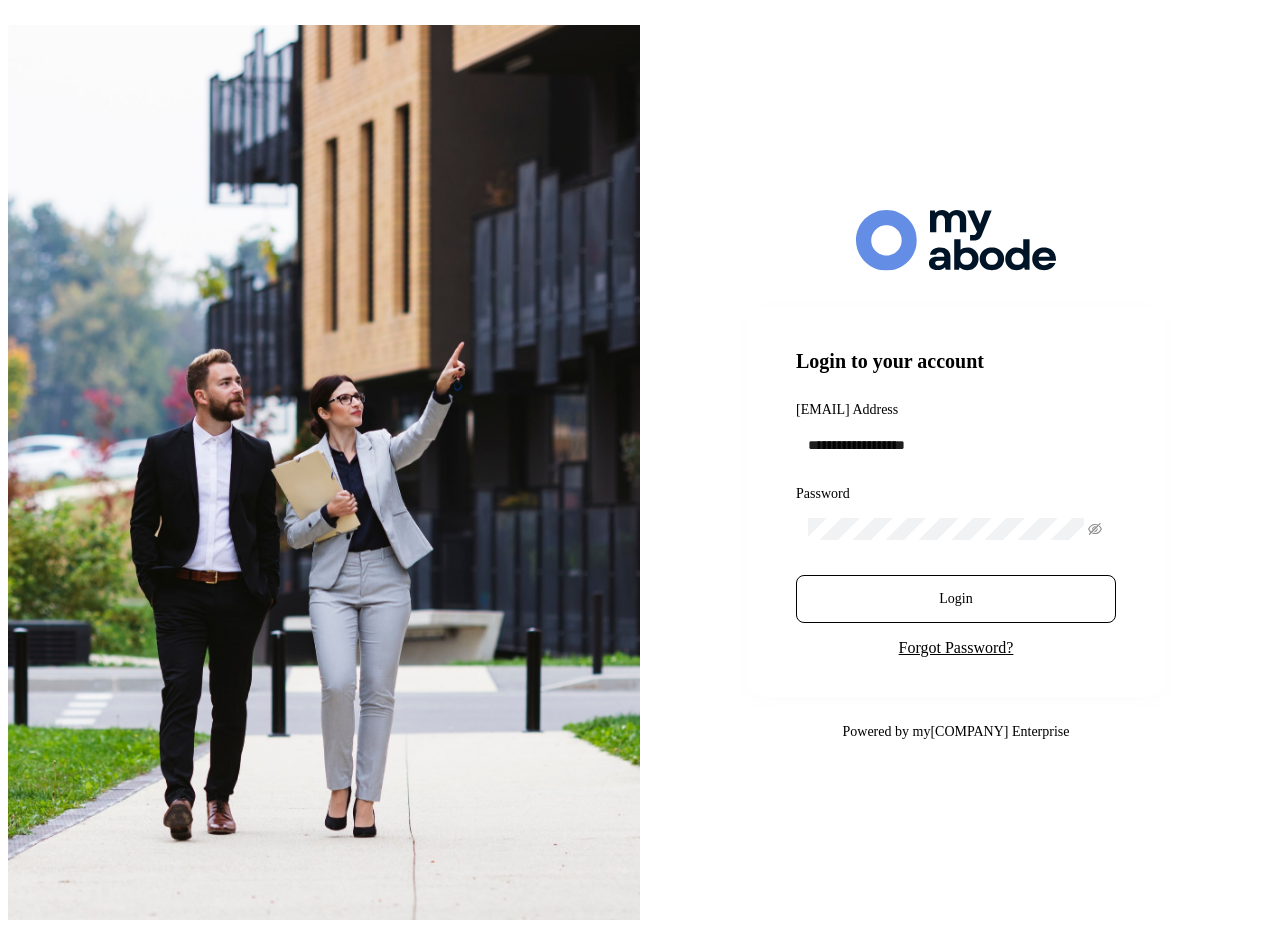 scroll, scrollTop: 0, scrollLeft: 0, axis: both 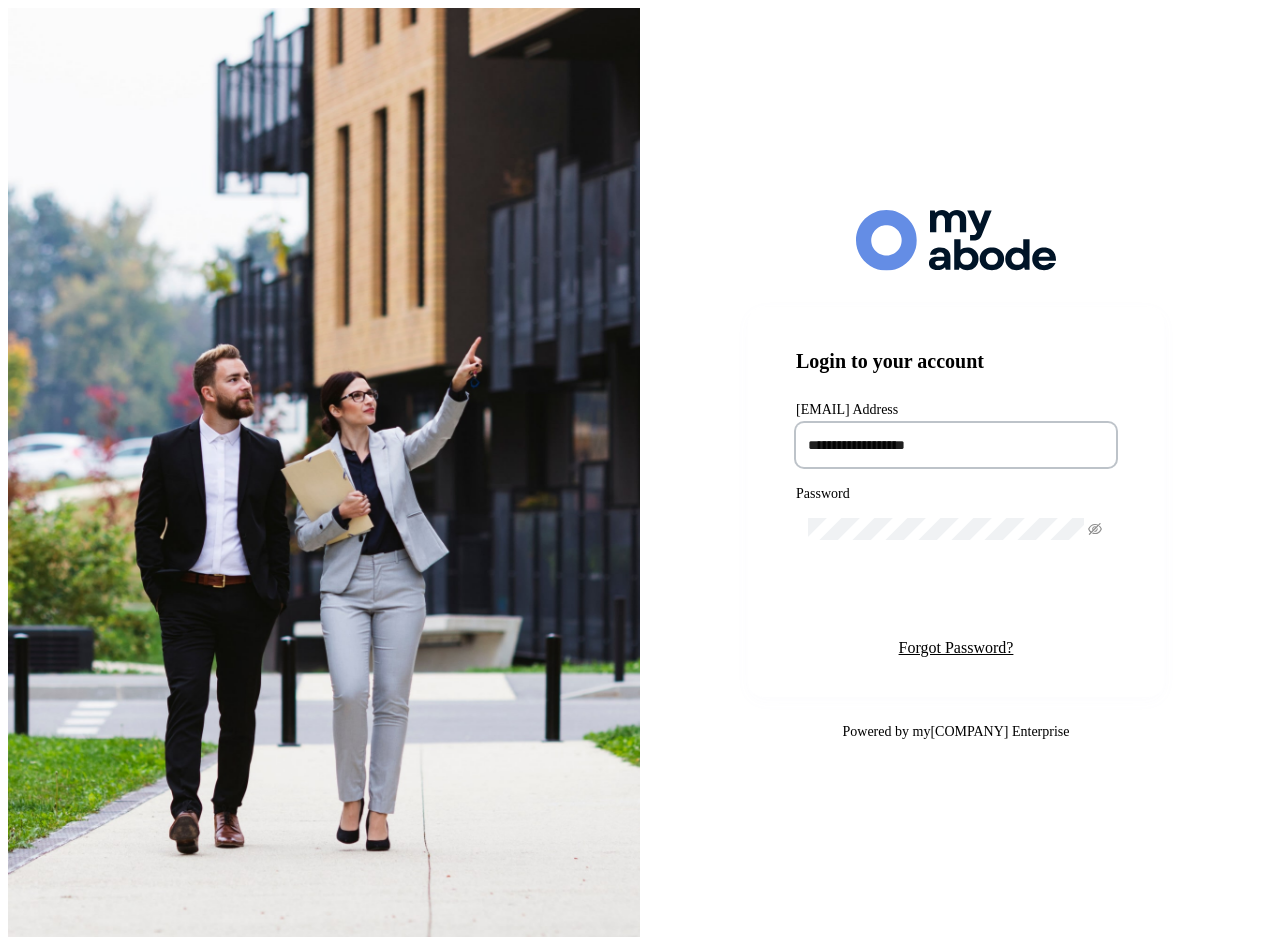 type on "**********" 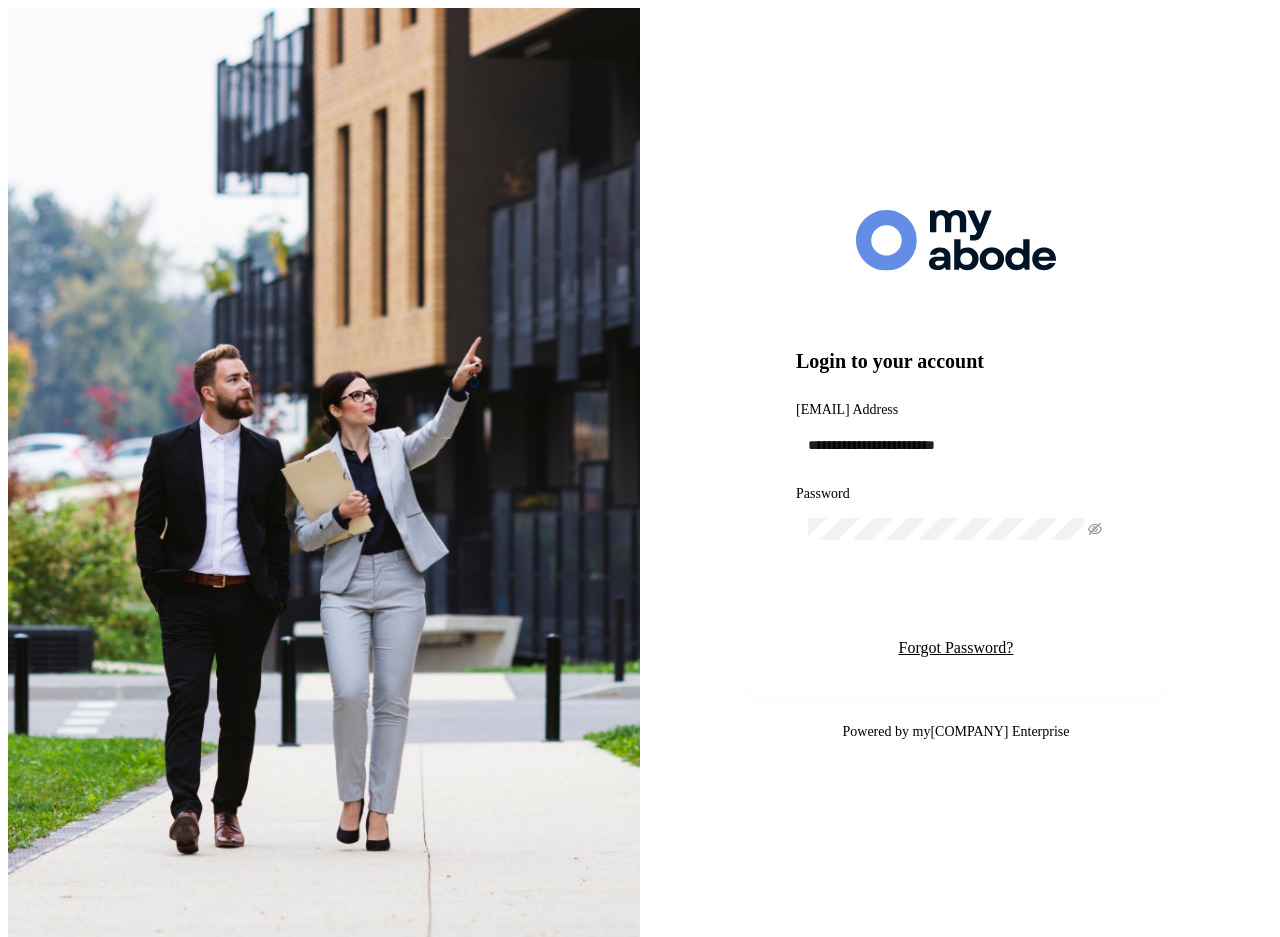 click on "Login" at bounding box center [955, 599] 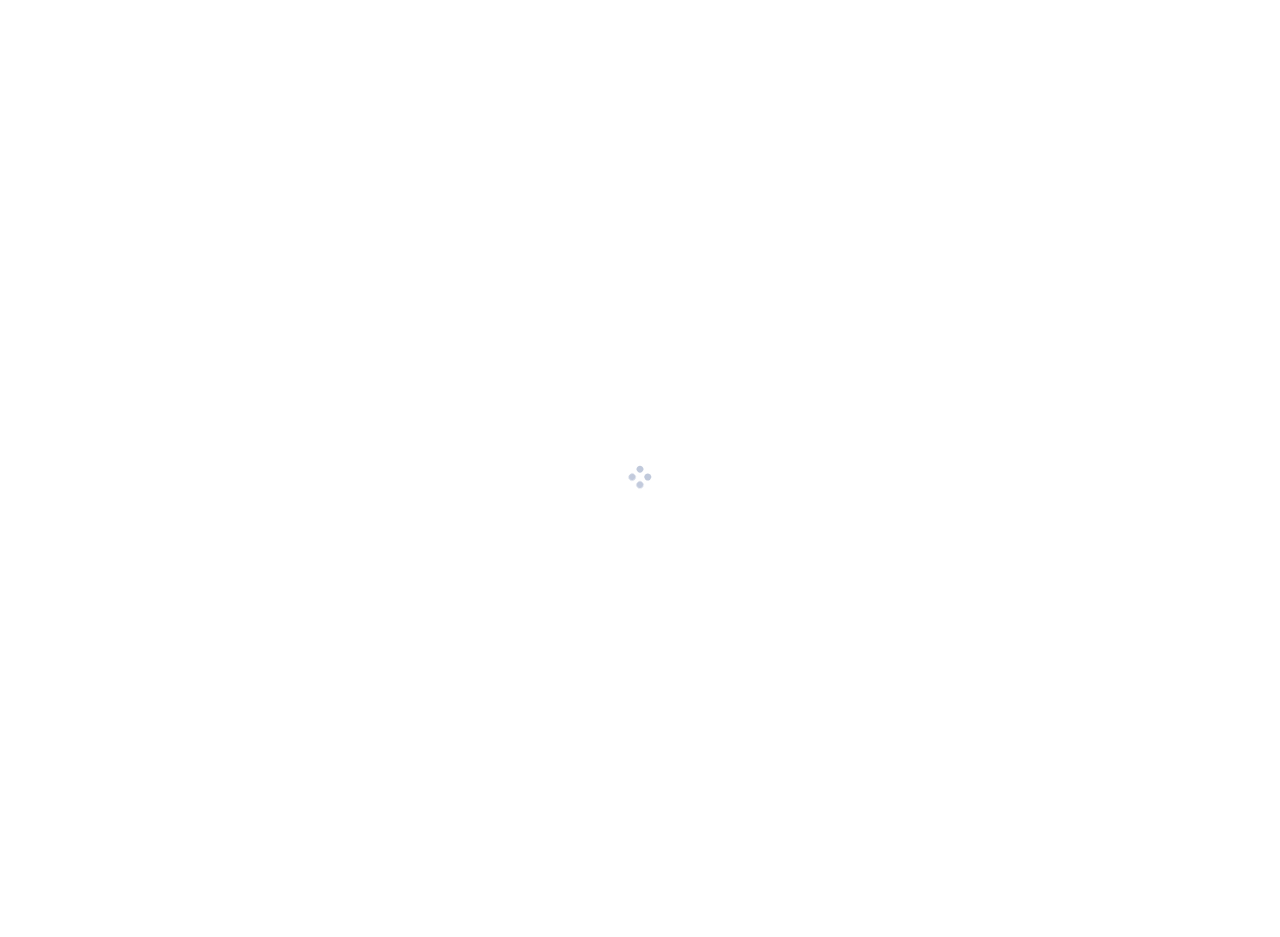 scroll, scrollTop: 0, scrollLeft: 0, axis: both 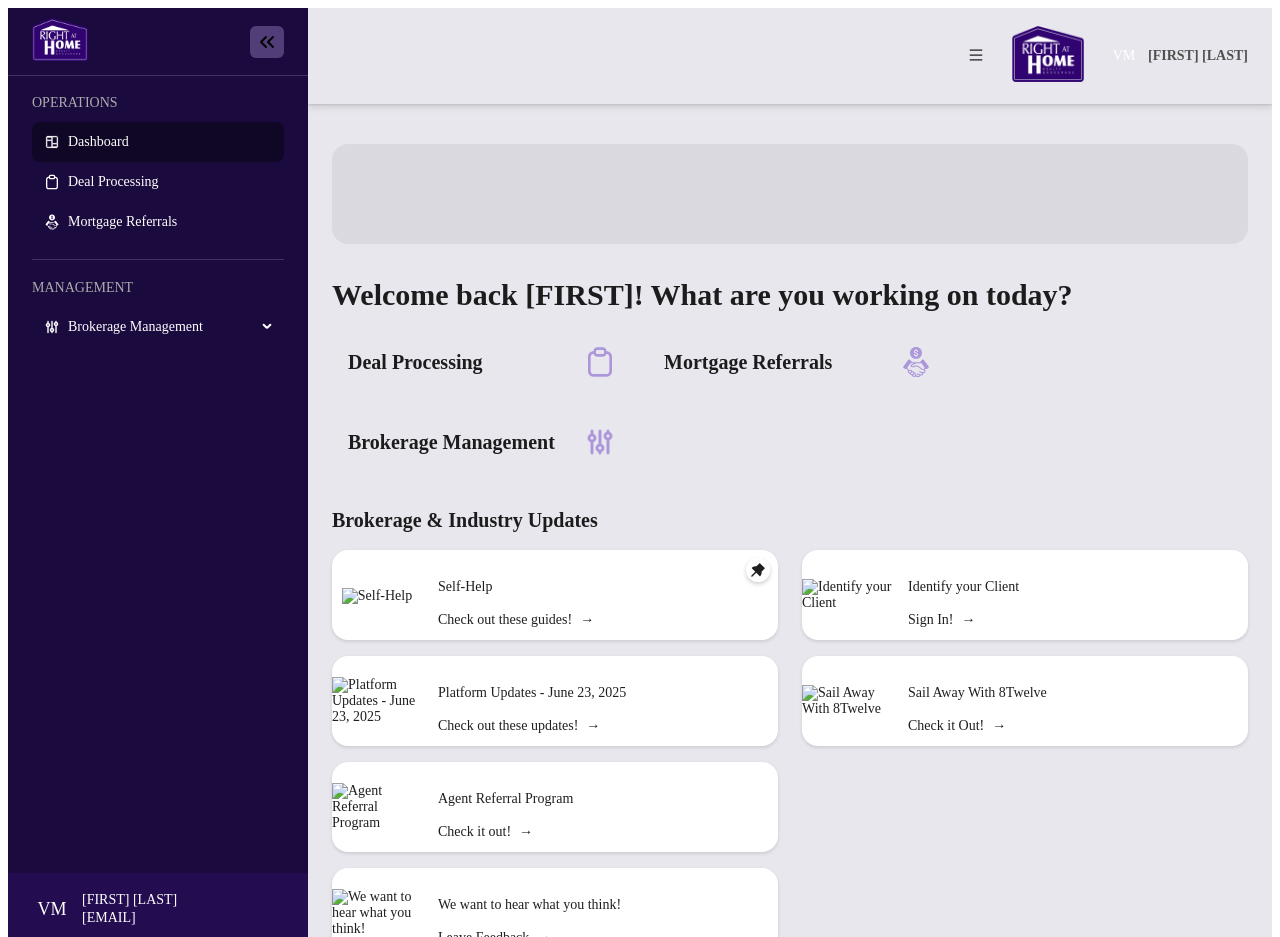 click on "Brokerage Management" at bounding box center (170, 327) 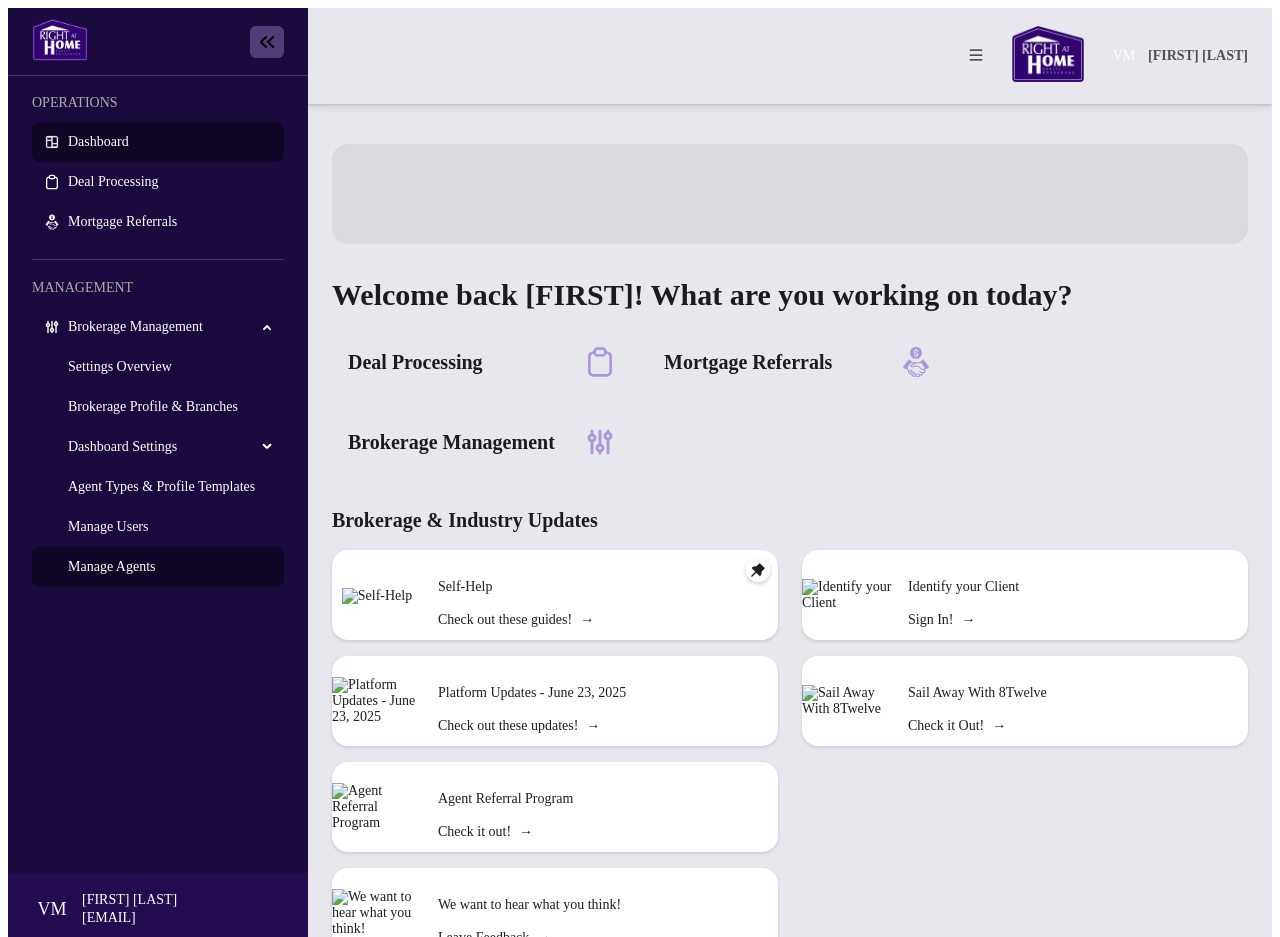 click on "Manage Agents" at bounding box center (111, 566) 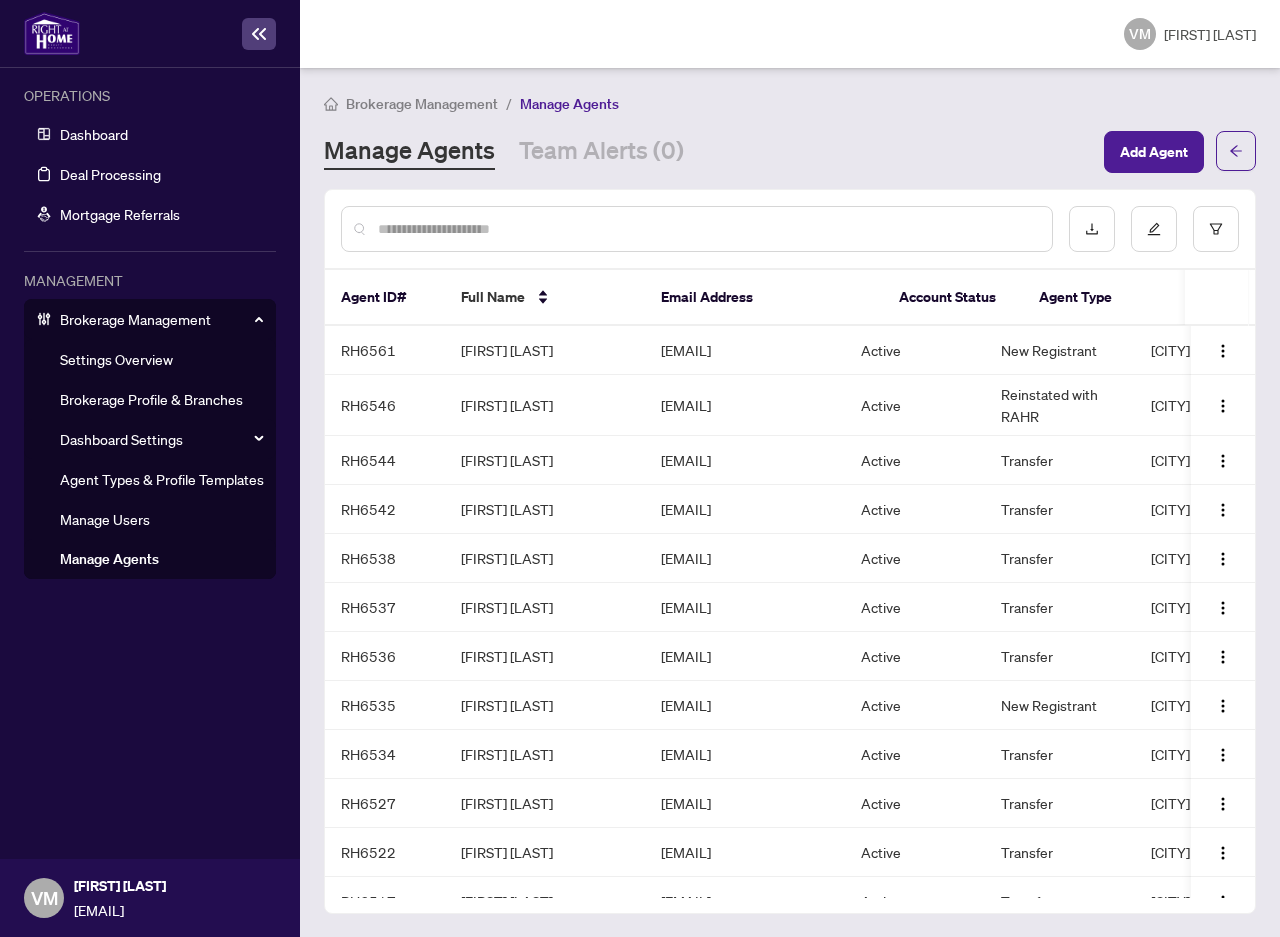 click at bounding box center [707, 229] 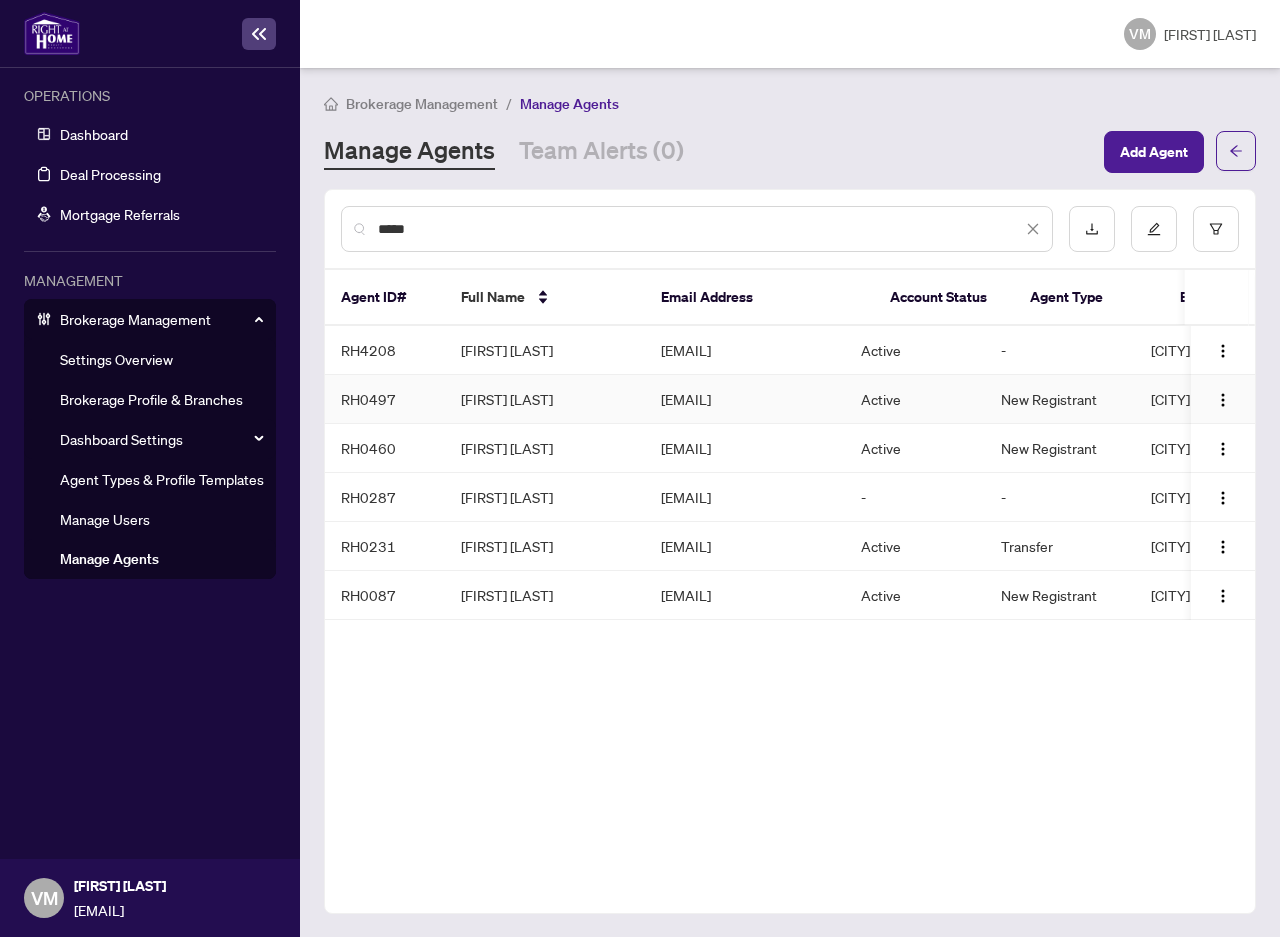 type on "*****" 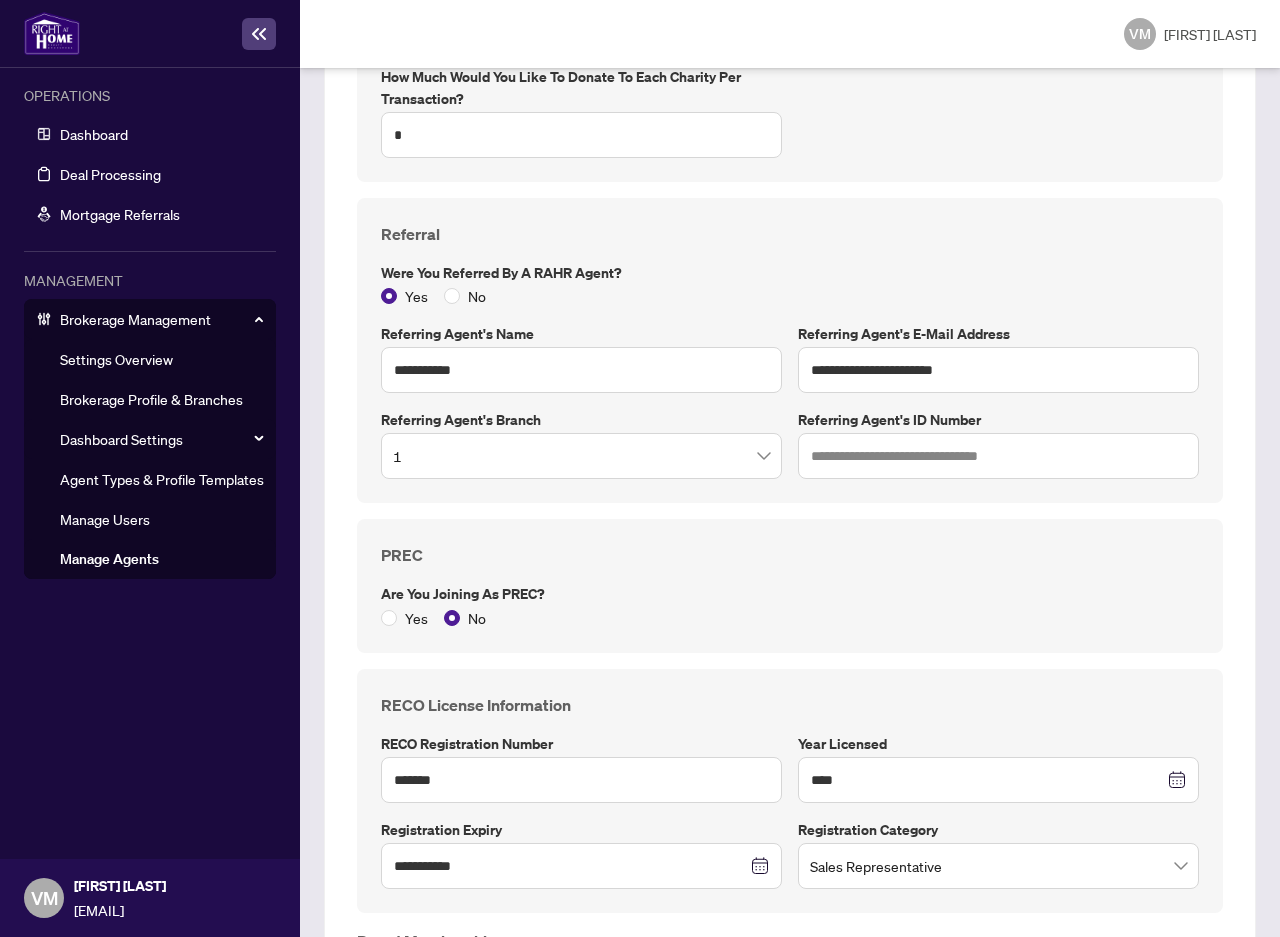 scroll, scrollTop: 1788, scrollLeft: 0, axis: vertical 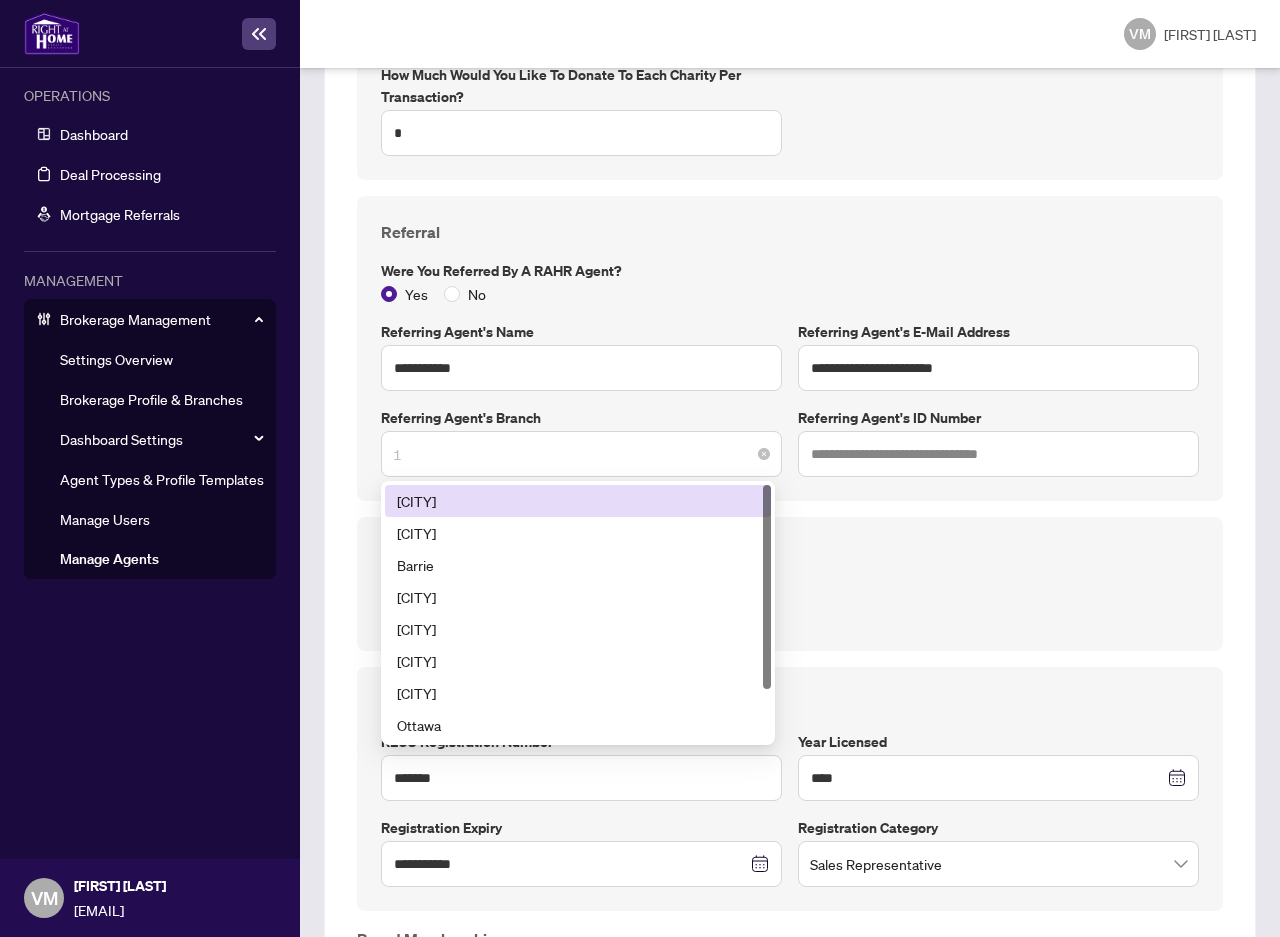 click on "1" at bounding box center (581, 454) 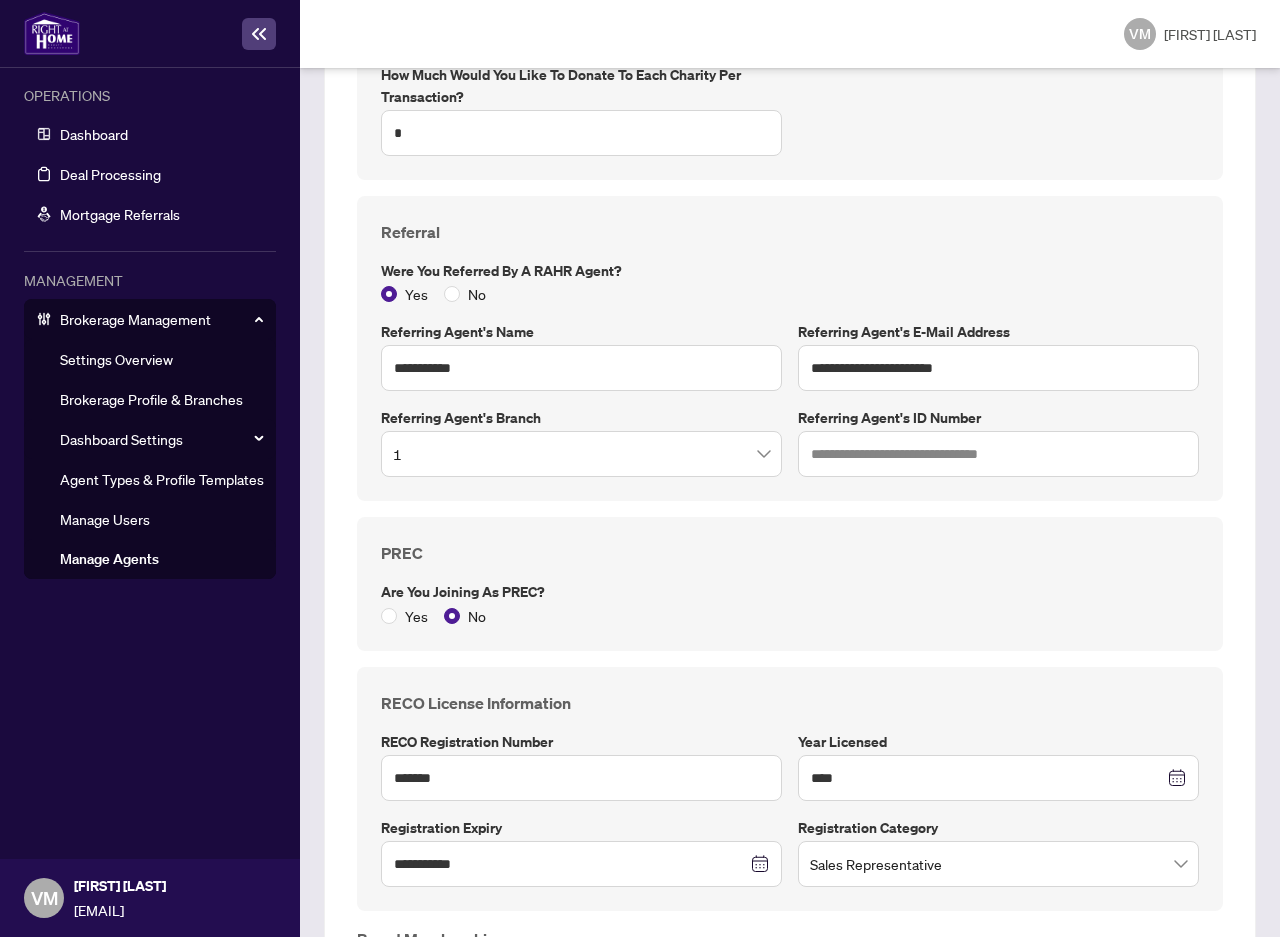 click on "Agent Information Agent Type: New Registrant Account Status: Active Agent ID#: [AGENT_ID] Agent Profile Fields (Visible to Agent) Documents (Visible to Agent) Admin Fields (Not Visible to Agent) Contact Information First Name (As Per RECO Trade Name) * [FIRST_NAME] Last Name (As Per RECO Trade Name) * [LAST_NAME] Legal Name *[LEGAL_NAME] Primary Phone Number *[PHONE_NUMBER] E-mail Address * [EMAIL_ADDRESS] Home Address *[HOME_ADDRESS] Personal Information Date of Birth *[DATE_OF_BIRTH] Gender Male Languages spoken Cantonese English Website Sin # *[SIN_NUMBER] Emergency Contact Information Full Name [CONTACT_FULL_NAME] Primary Phone Number [CONTACT_PHONE_NUMBER] E-mail Address [CONTACT_EMAIL_ADDRESS] Relationship [RELATIONSHIP] Joining Profile HST# *[HST_NUMBER] Do you have another job? Yes No Company Name *[COMPANY_NAME] Position/ Title [TITLE] Employment Commencement Date *[EMPLOYMENT_DATE] Description of Job *[JOB_DESCRIPTION] Has this employment been disclosed to RECO? Yes No Would you like to enrol for any of the following charities?" at bounding box center [790, 77] 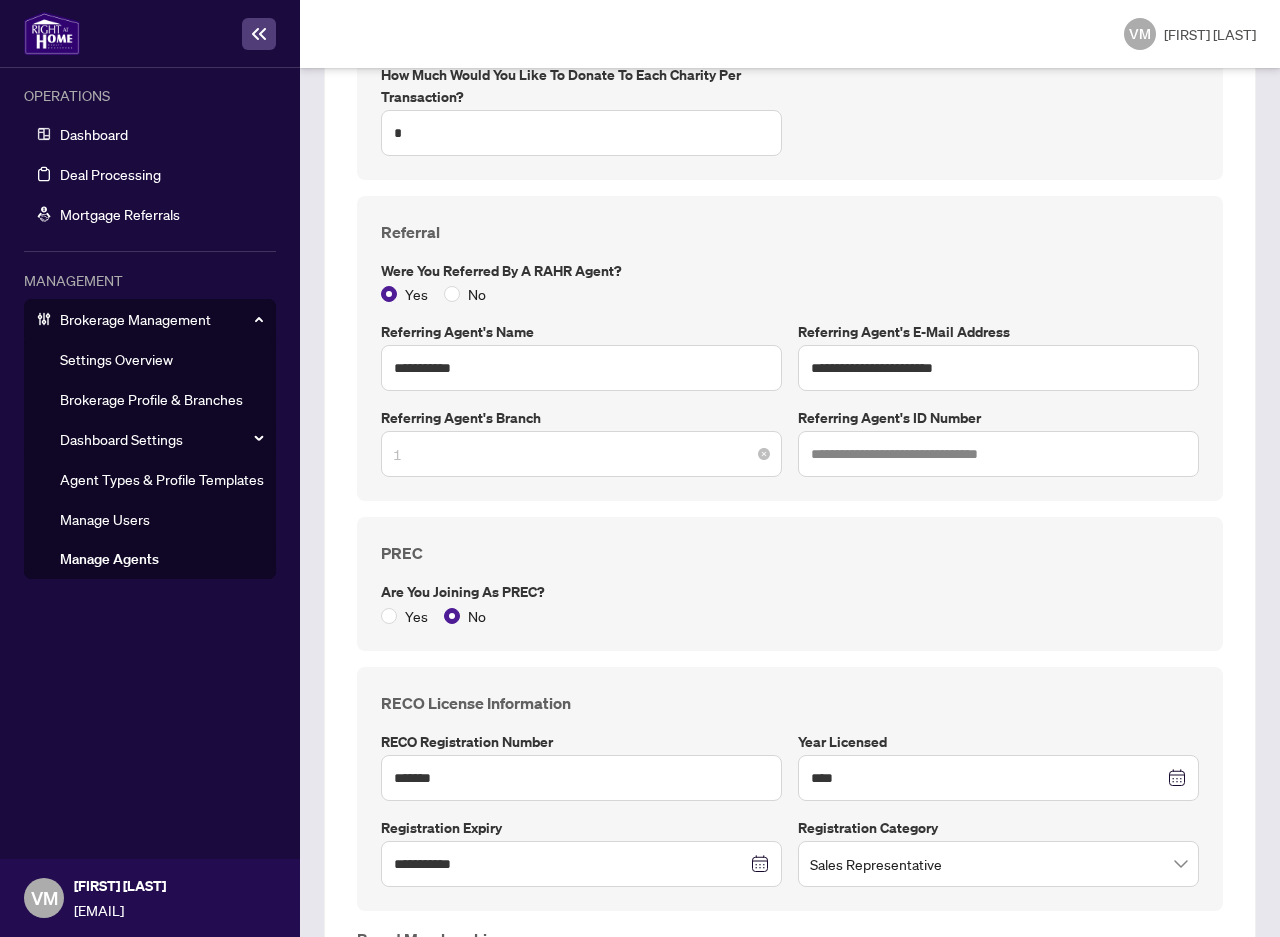 click on "1" at bounding box center (581, 454) 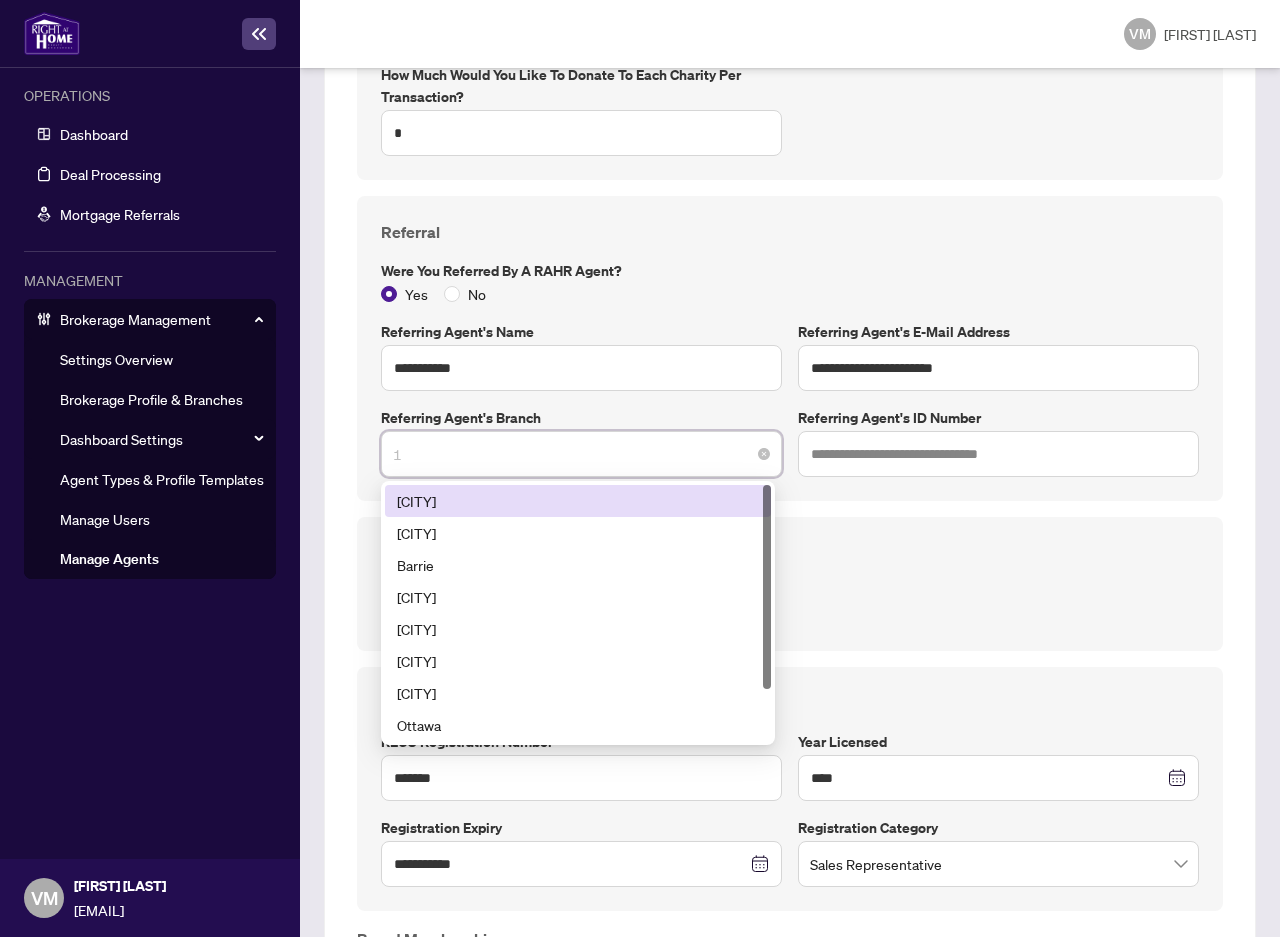 click on "[CITY]" at bounding box center [578, 501] 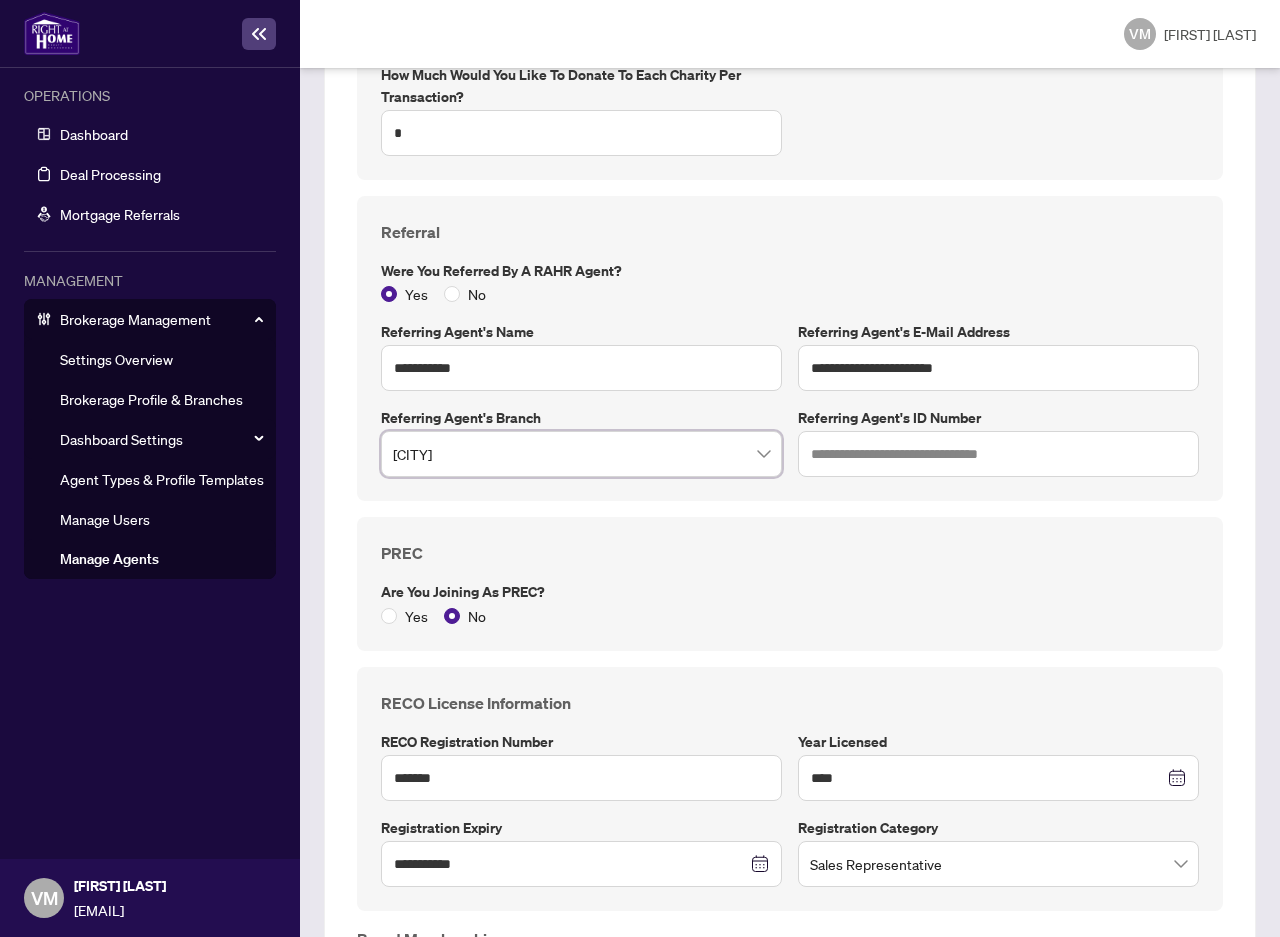 click on "**********" at bounding box center (790, 349) 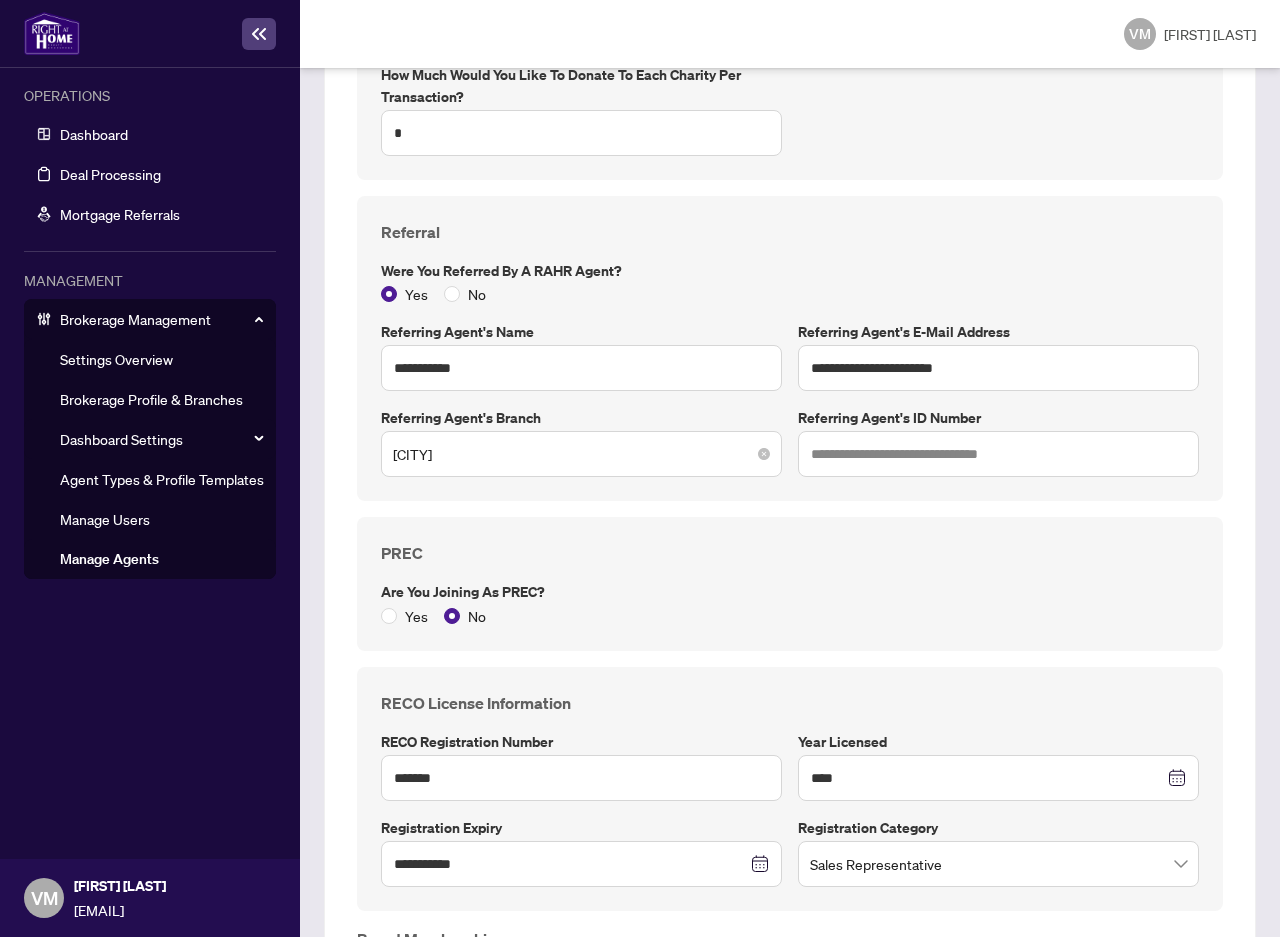 click on "[CITY]" at bounding box center [581, 454] 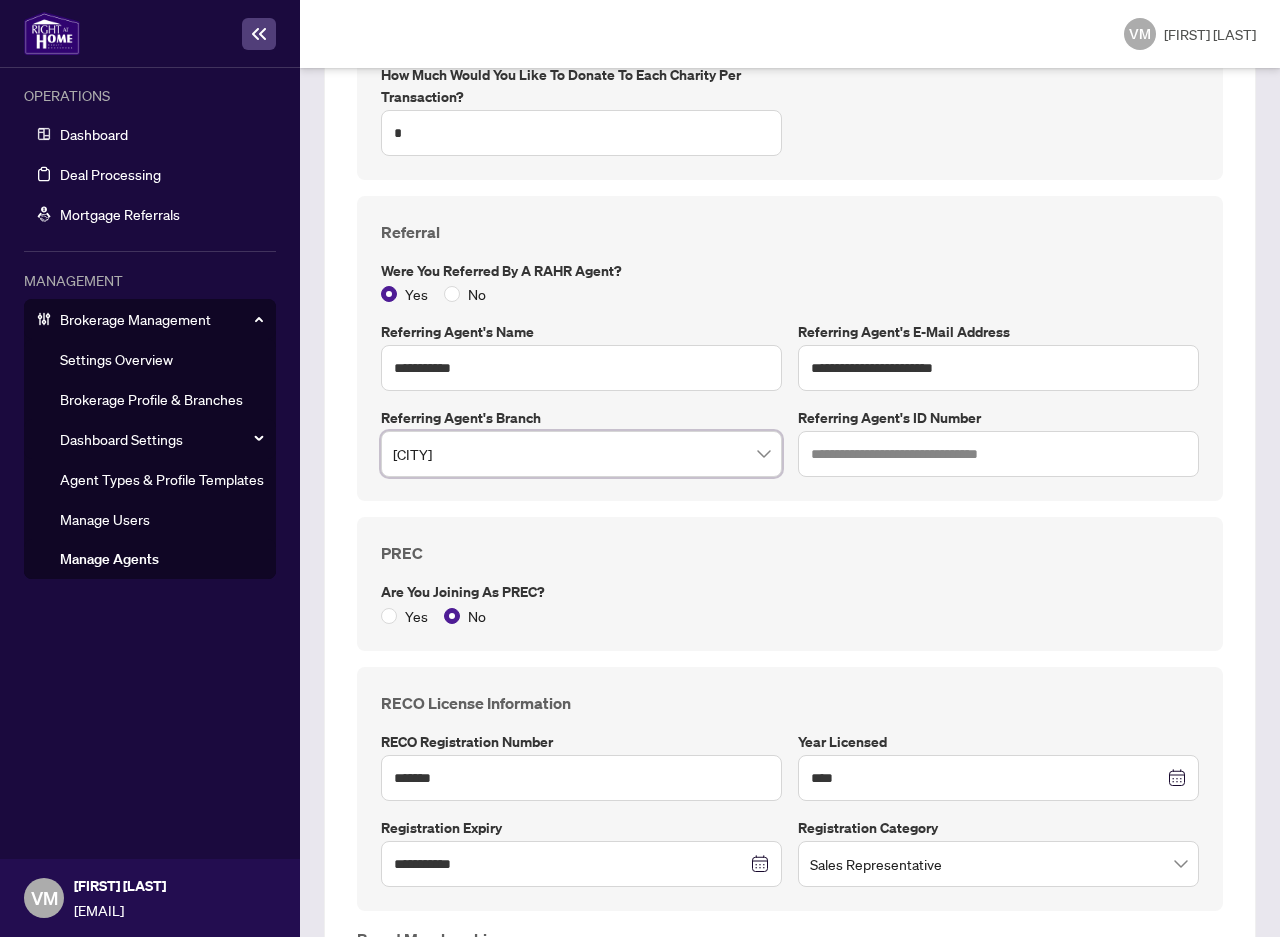 click on "Agent Information Agent Type: New Registrant Account Status: Active Agent ID#: [AGENT_ID] Agent Profile Fields (Visible to Agent) Documents (Visible to Agent) Admin Fields (Not Visible to Agent) Contact Information First Name (As Per RECO Trade Name) * [FIRST_NAME] Last Name (As Per RECO Trade Name) * [LAST_NAME] Legal Name *[LEGAL_NAME] Primary Phone Number *[PHONE_NUMBER] E-mail Address * [EMAIL_ADDRESS] Home Address *[HOME_ADDRESS] Personal Information Date of Birth *[DATE_OF_BIRTH] Gender Male Languages spoken Cantonese English Website Sin # *[SIN_NUMBER] Emergency Contact Information Full Name [CONTACT_FULL_NAME] Primary Phone Number [CONTACT_PHONE_NUMBER] E-mail Address [CONTACT_EMAIL_ADDRESS] Relationship [RELATIONSHIP] Joining Profile HST# *[HST_NUMBER] Do you have another job? Yes No Company Name *[COMPANY_NAME] Position/ Title [TITLE] Employment Commencement Date *[EMPLOYMENT_DATE] Description of Job *[JOB_DESCRIPTION] Has this employment been disclosed to RECO? Yes No Would you like to enrol for any of the following charities?" at bounding box center [790, 77] 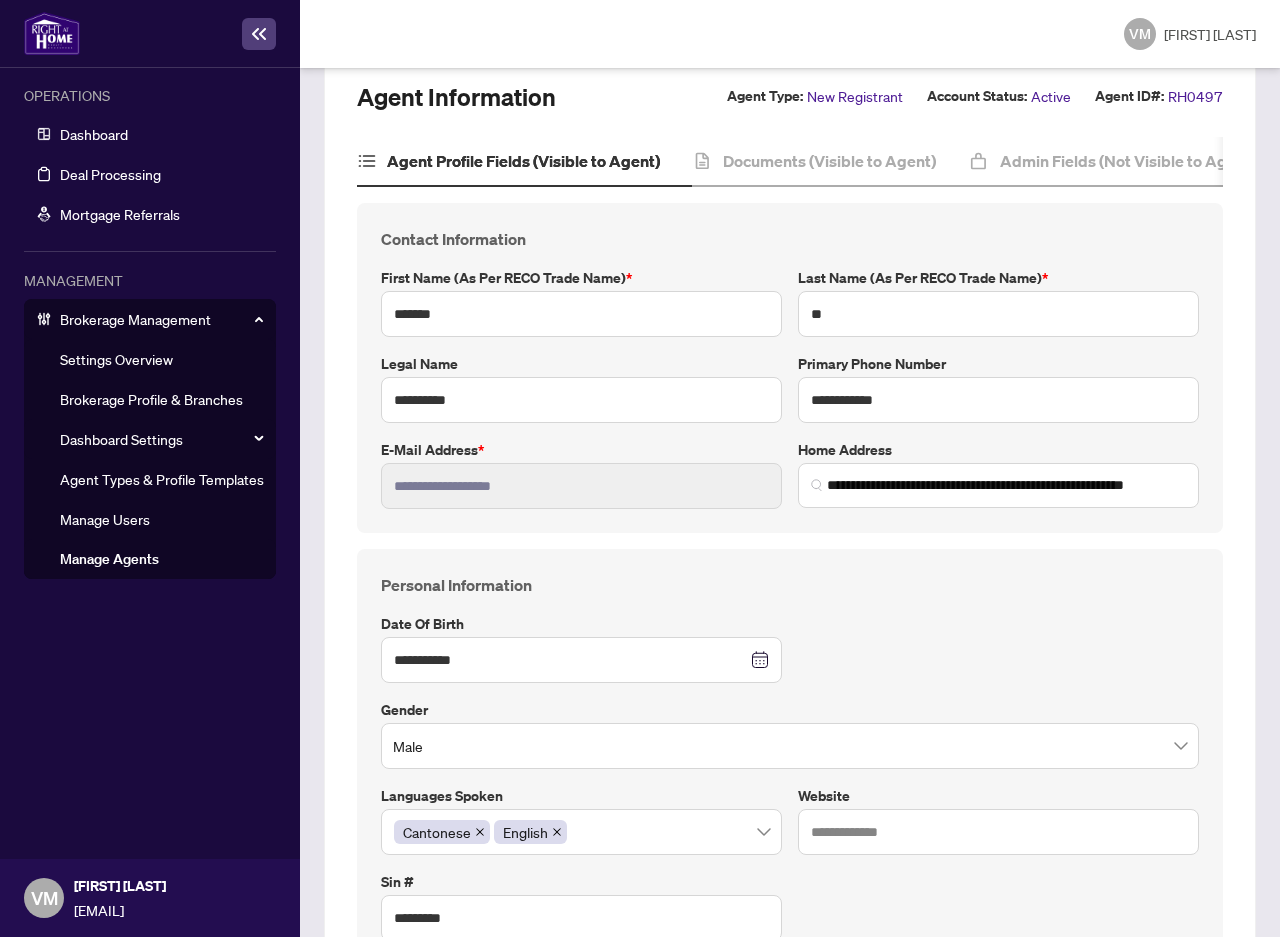 scroll, scrollTop: 0, scrollLeft: 0, axis: both 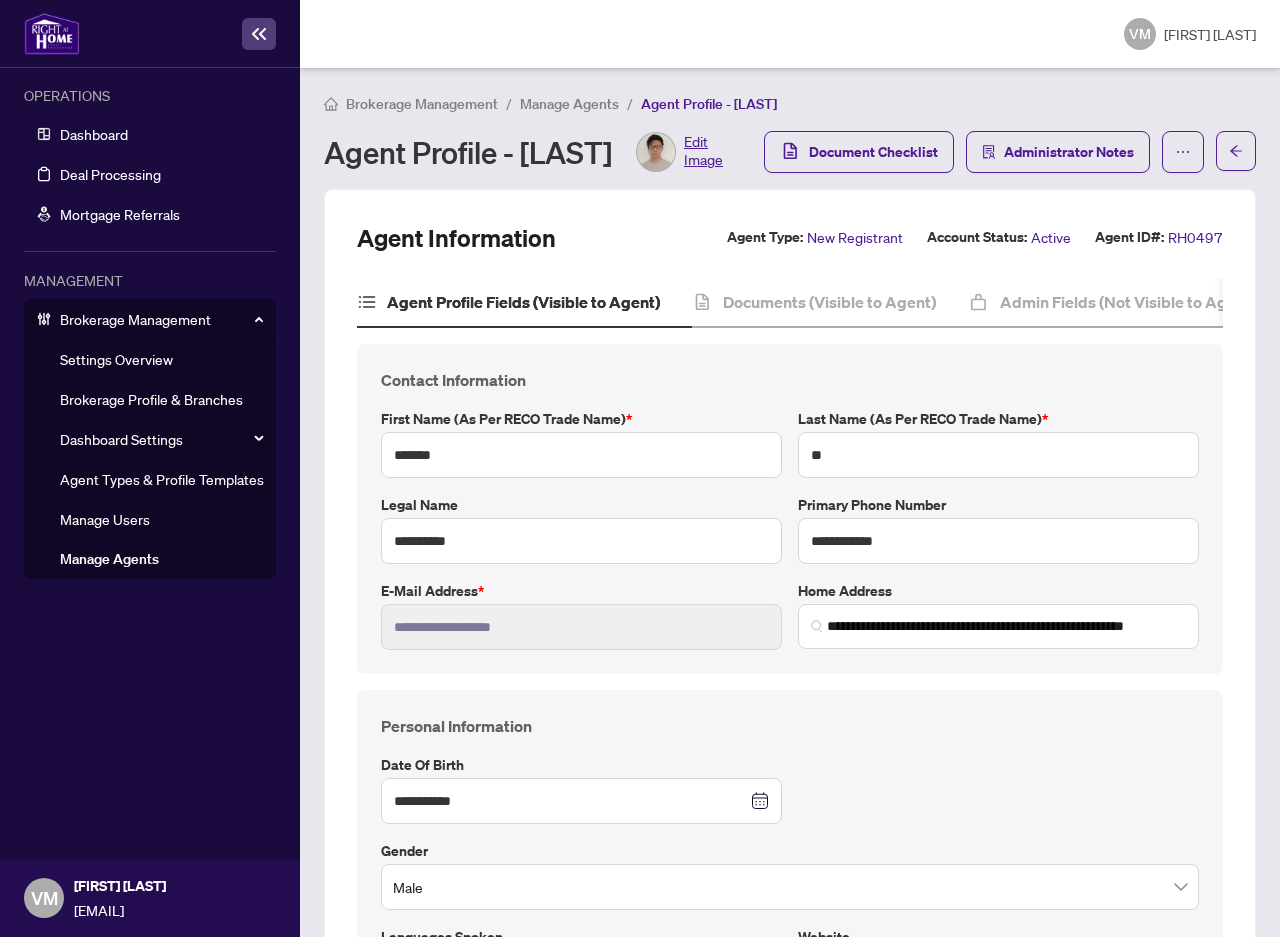 click at bounding box center [1236, 151] 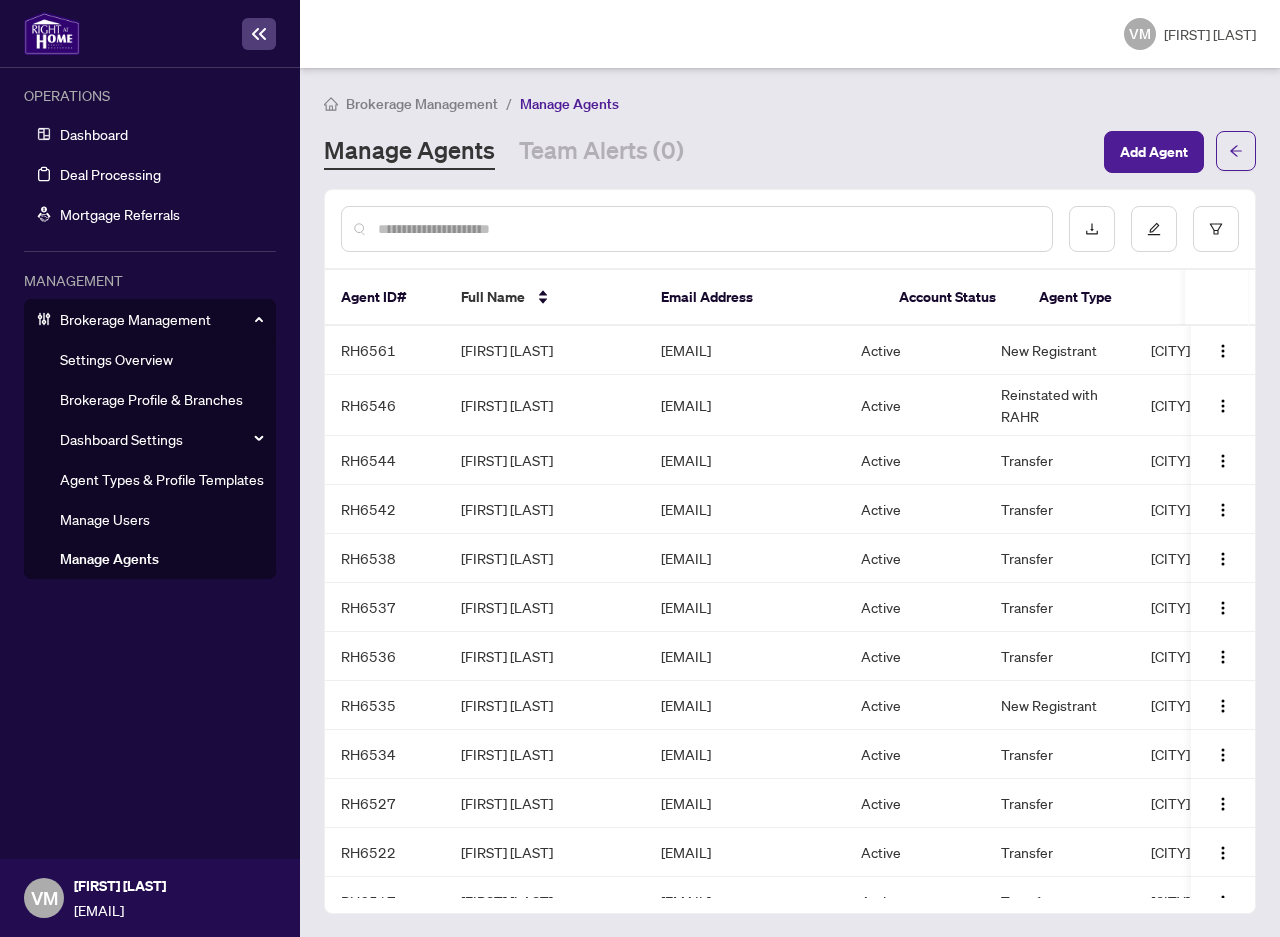 click at bounding box center [707, 229] 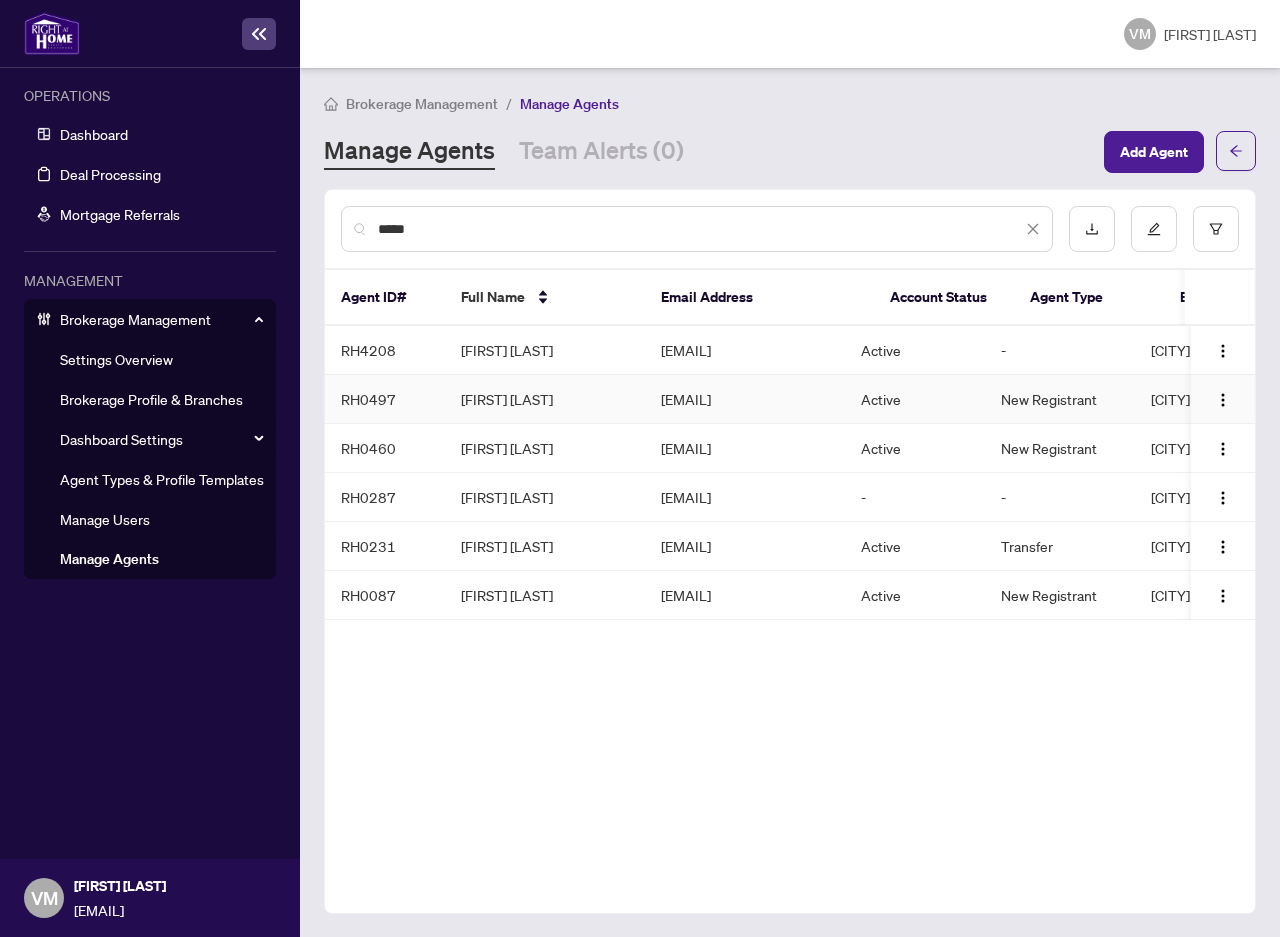 type on "*****" 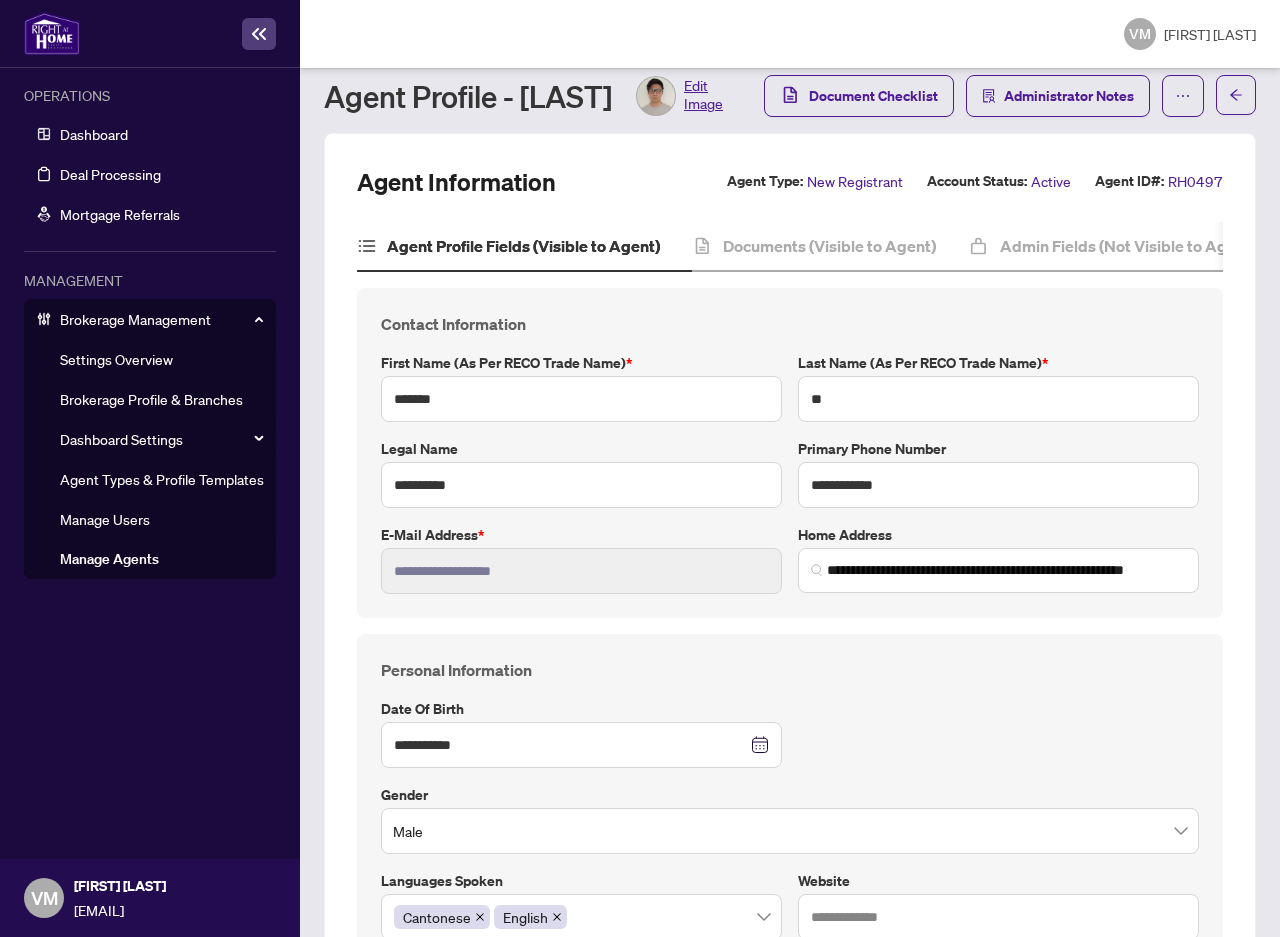scroll, scrollTop: 0, scrollLeft: 0, axis: both 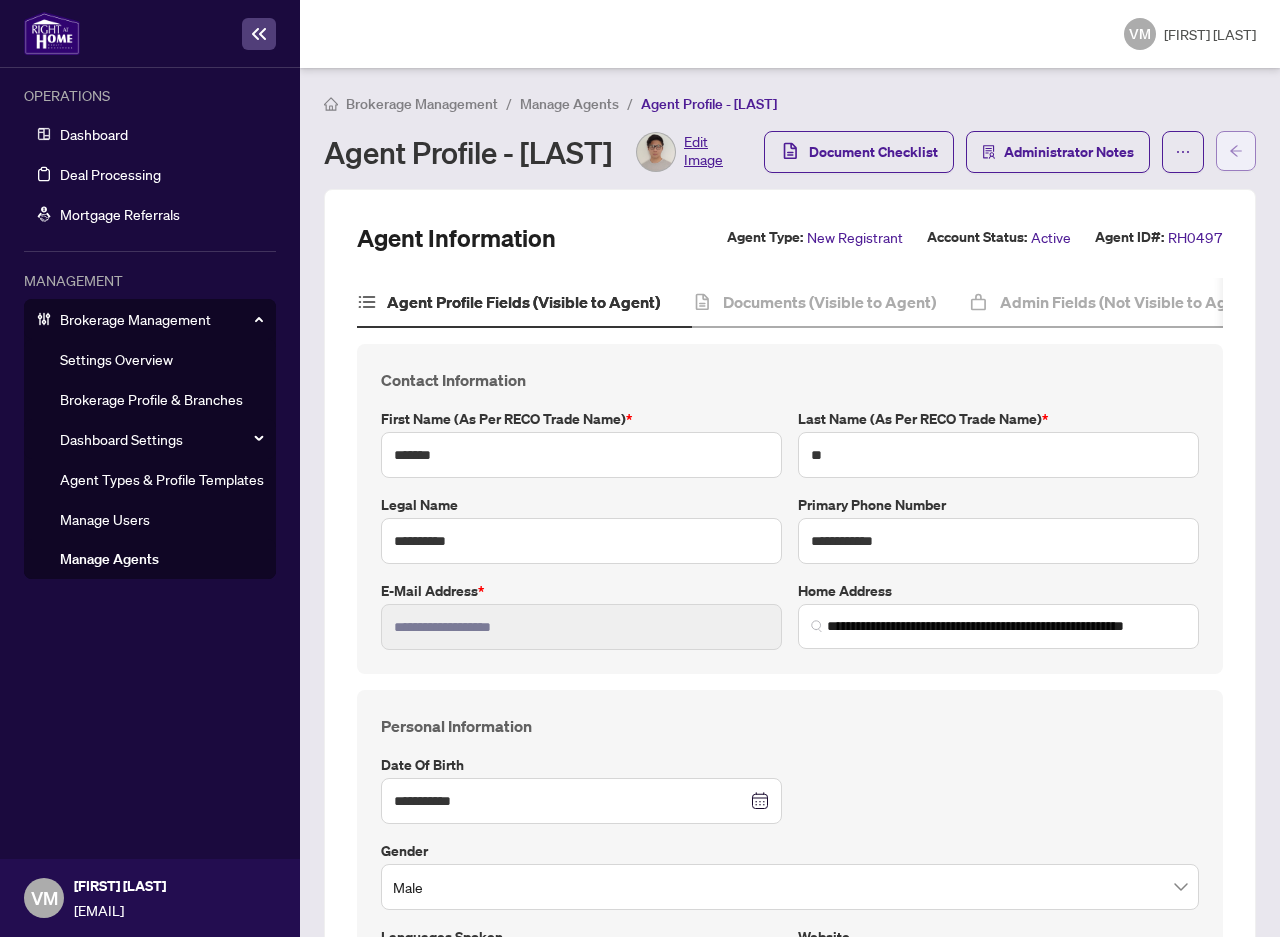 click at bounding box center [1236, 151] 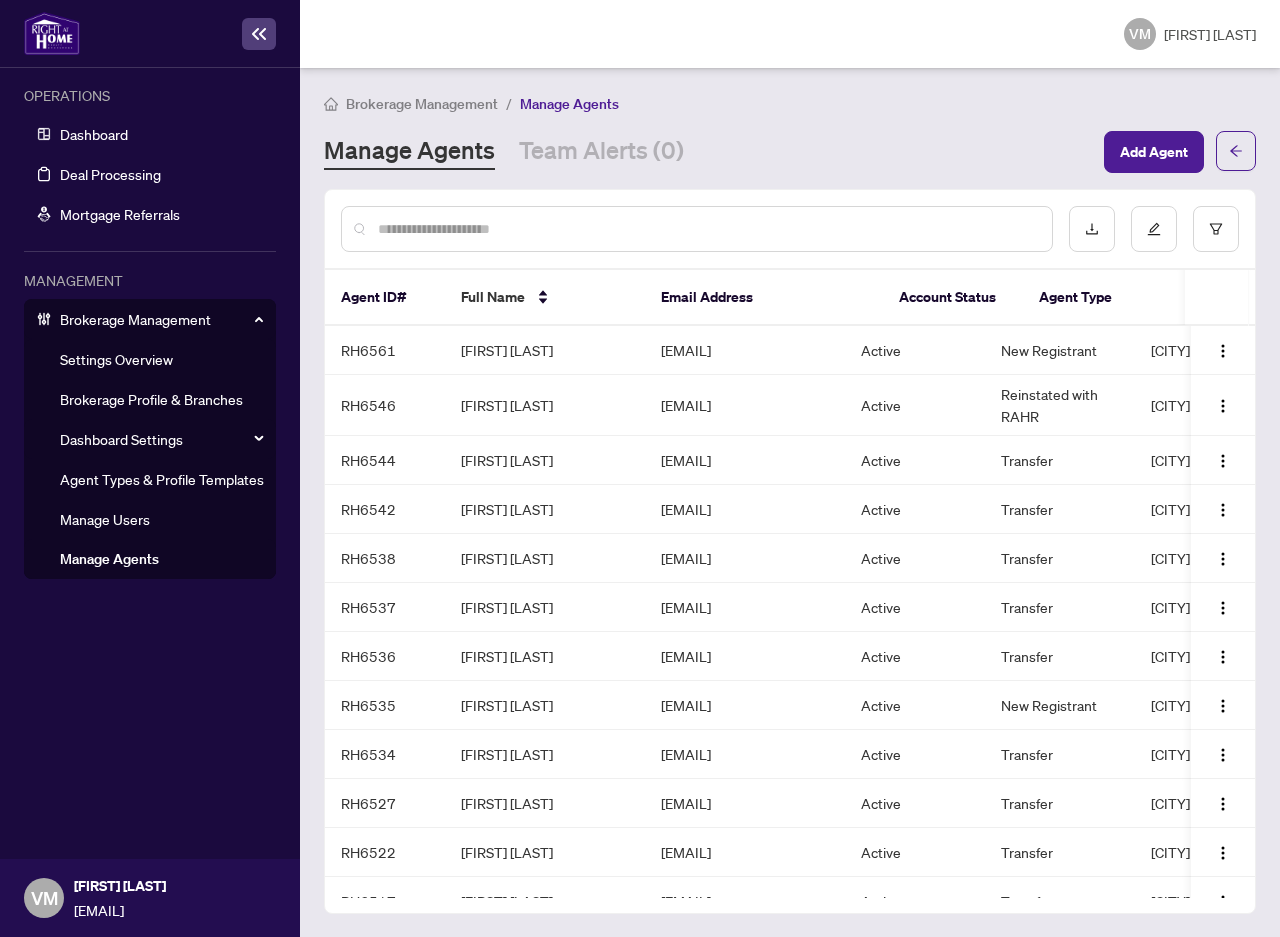 click at bounding box center (697, 229) 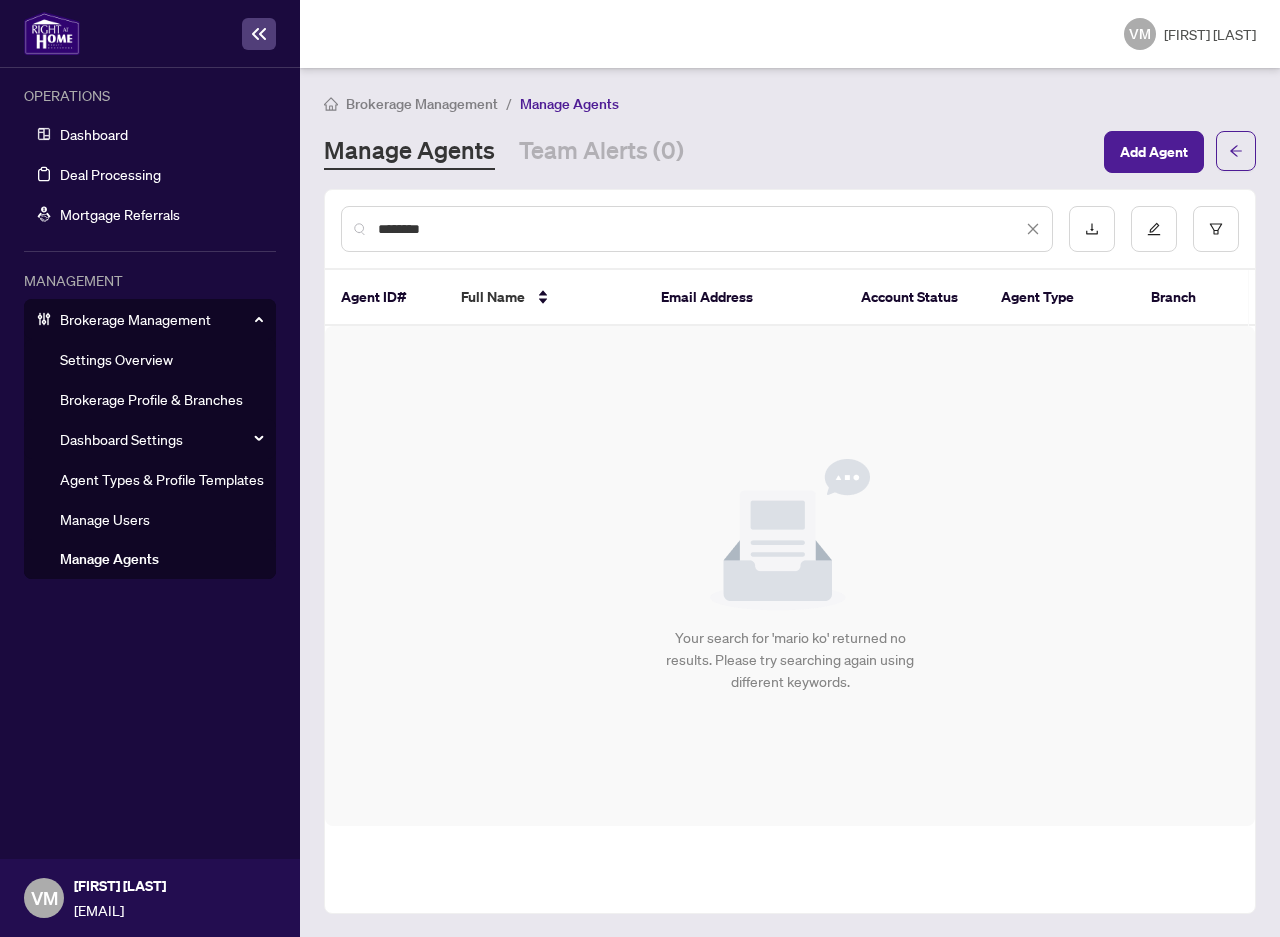 type on "********" 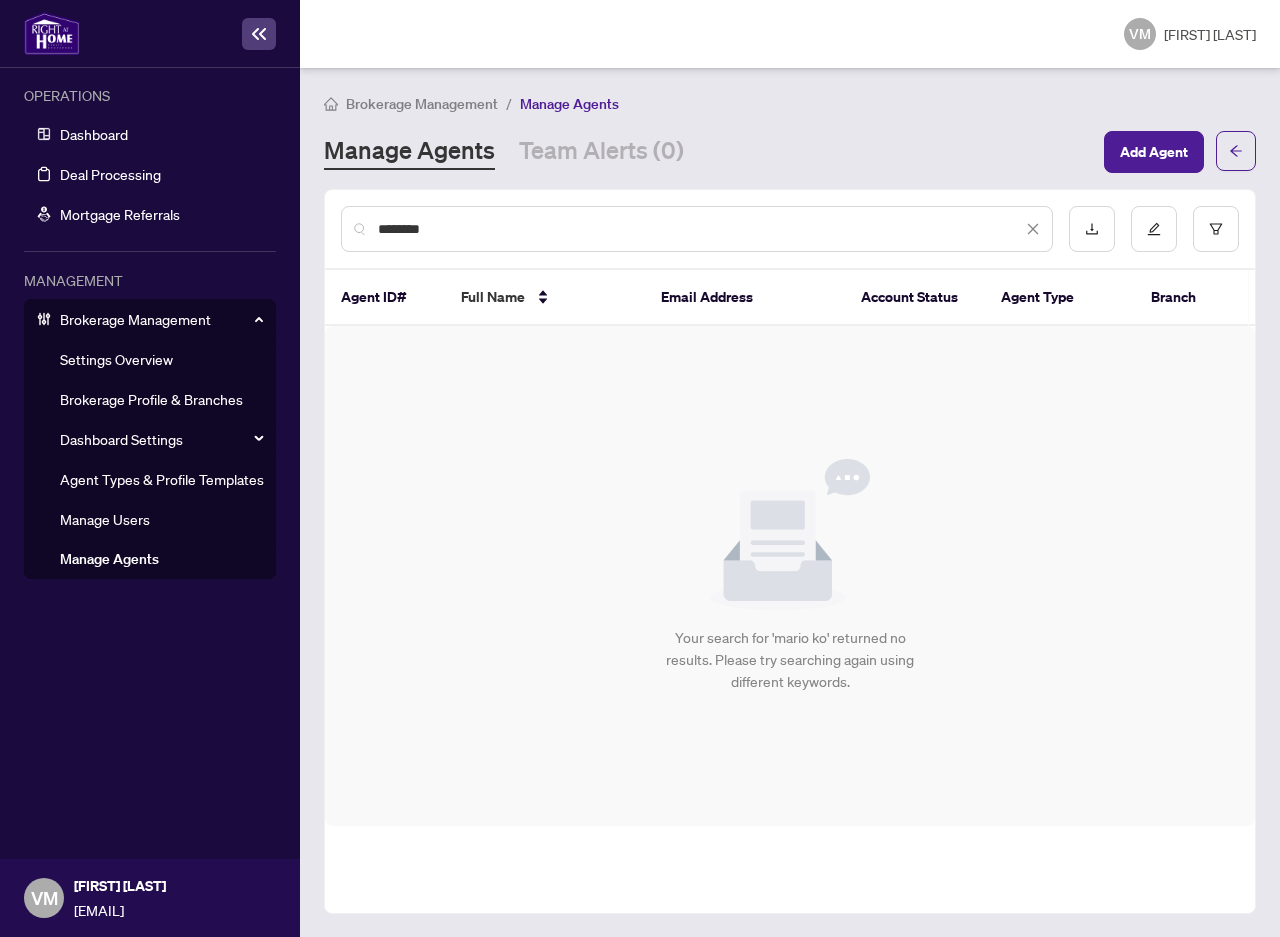 click on "********" at bounding box center [697, 229] 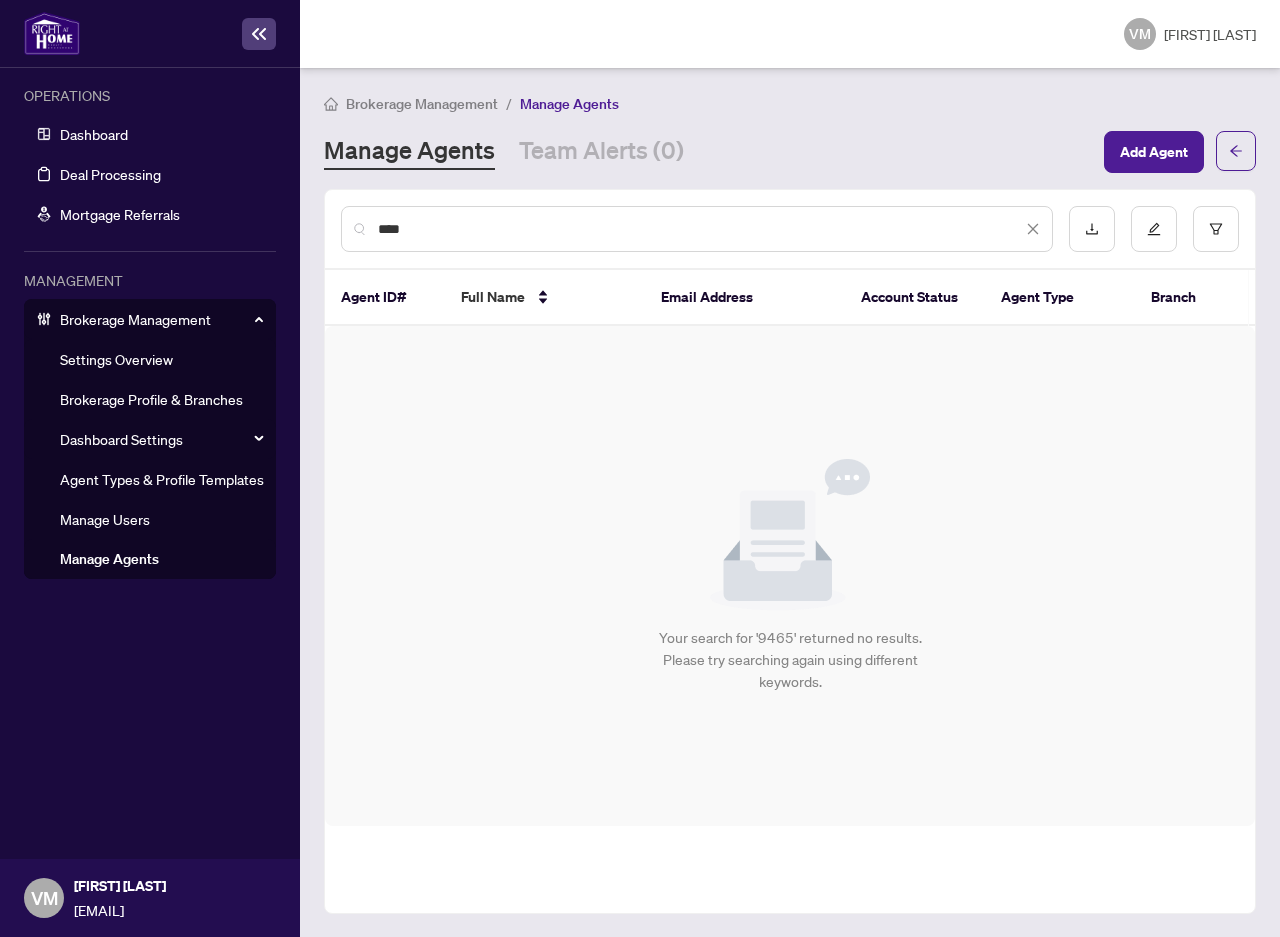 click on "****" at bounding box center [700, 229] 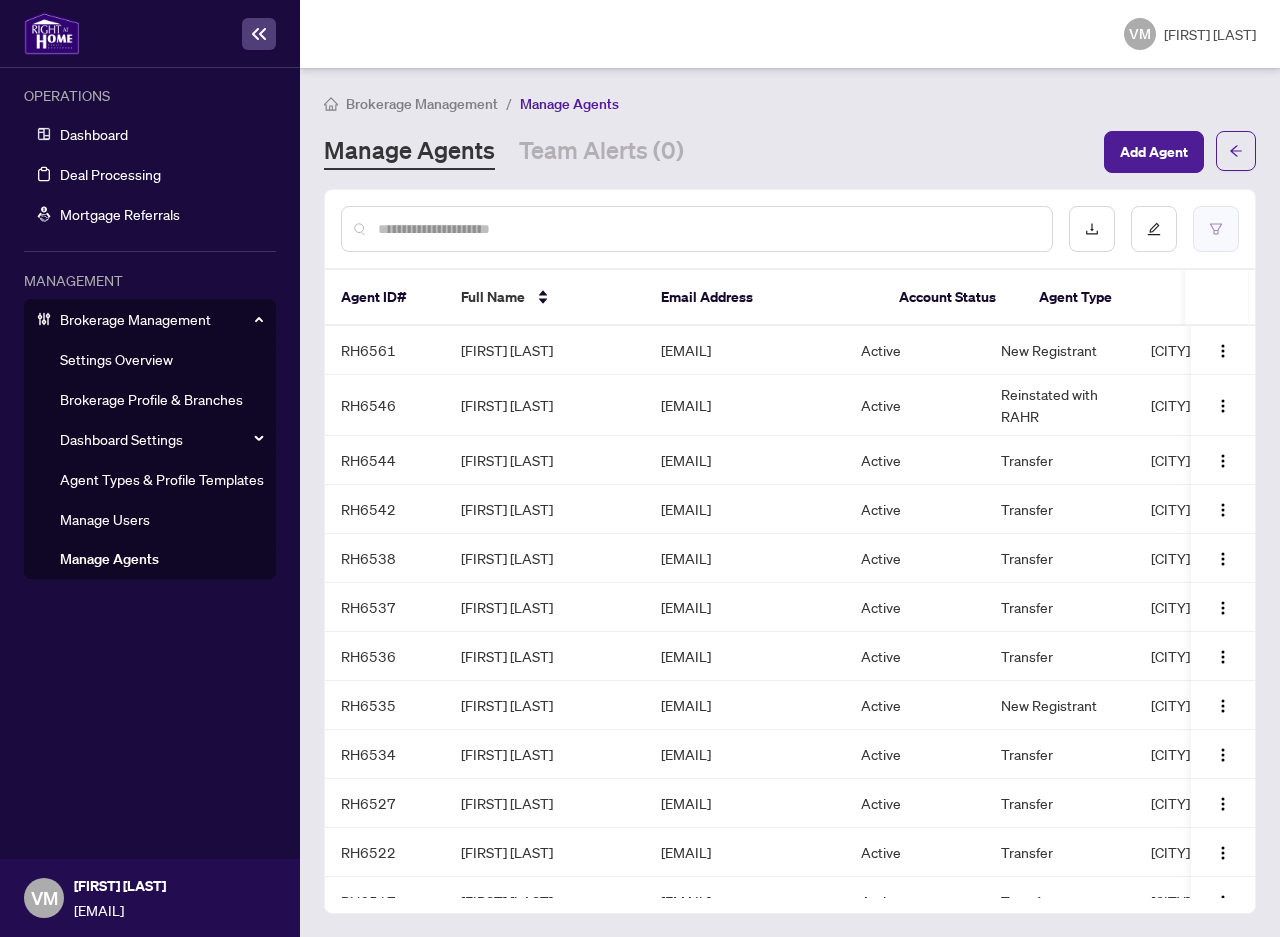 click at bounding box center [1216, 229] 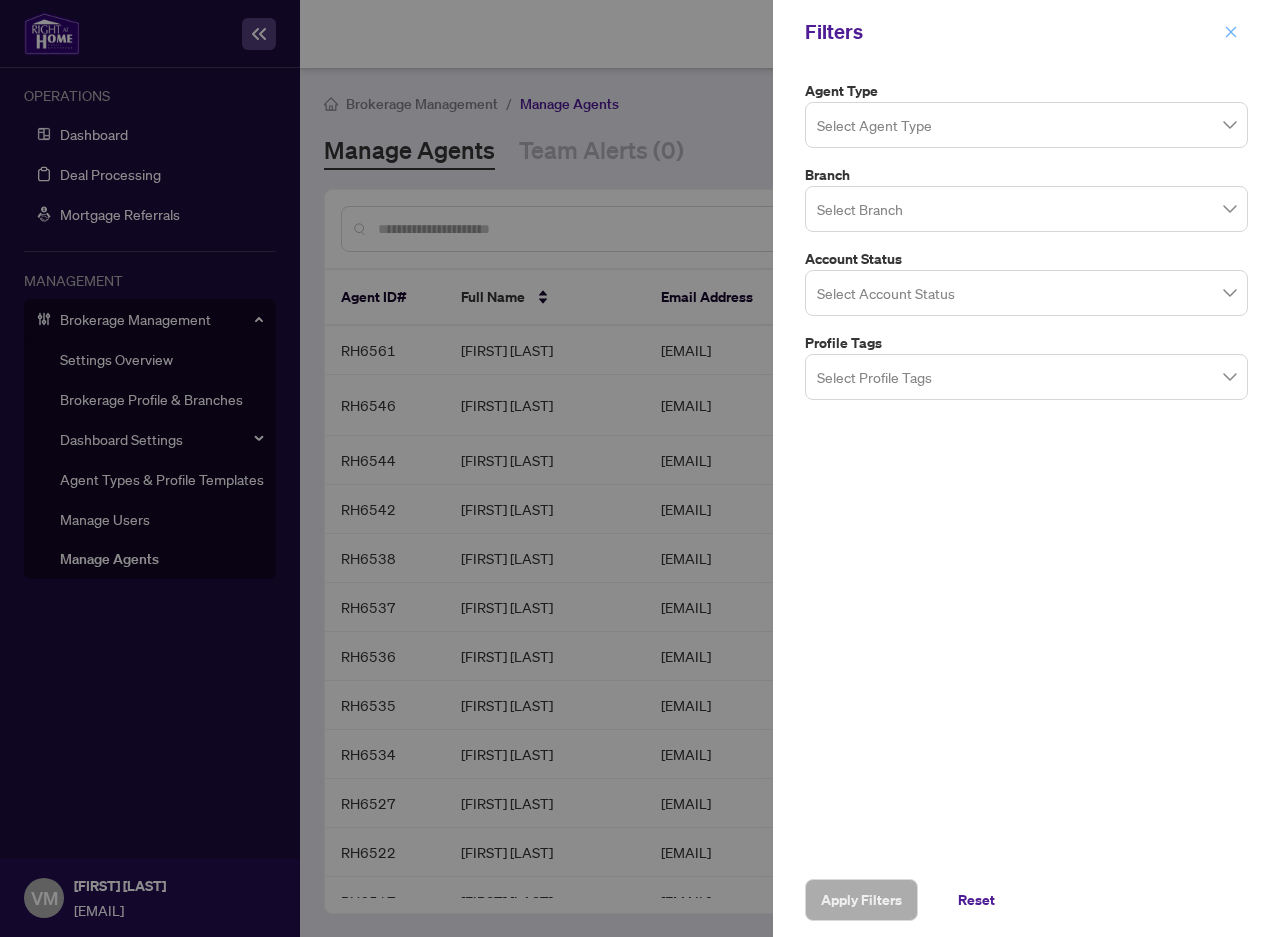click at bounding box center [1231, 32] 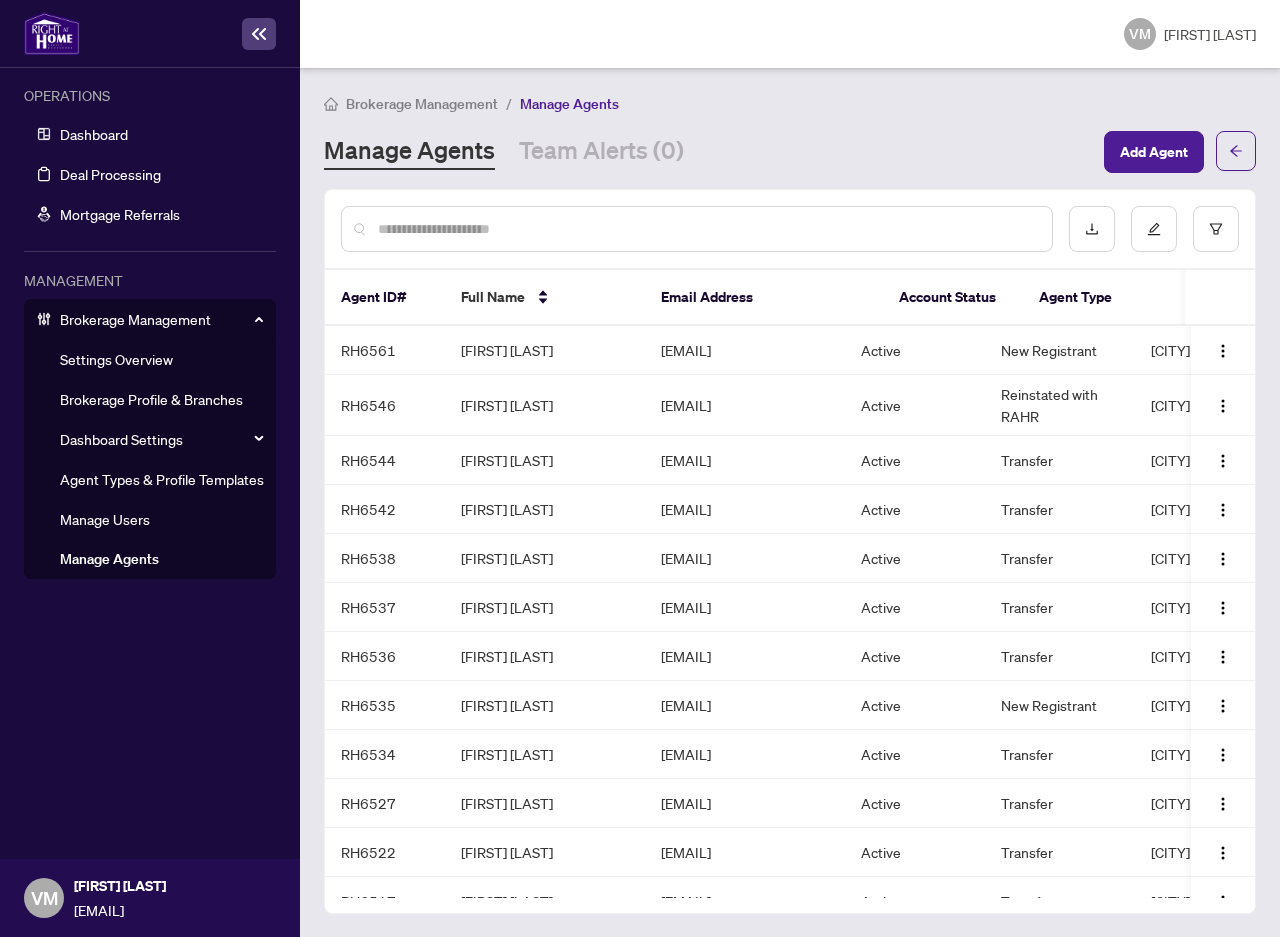 click at bounding box center (707, 229) 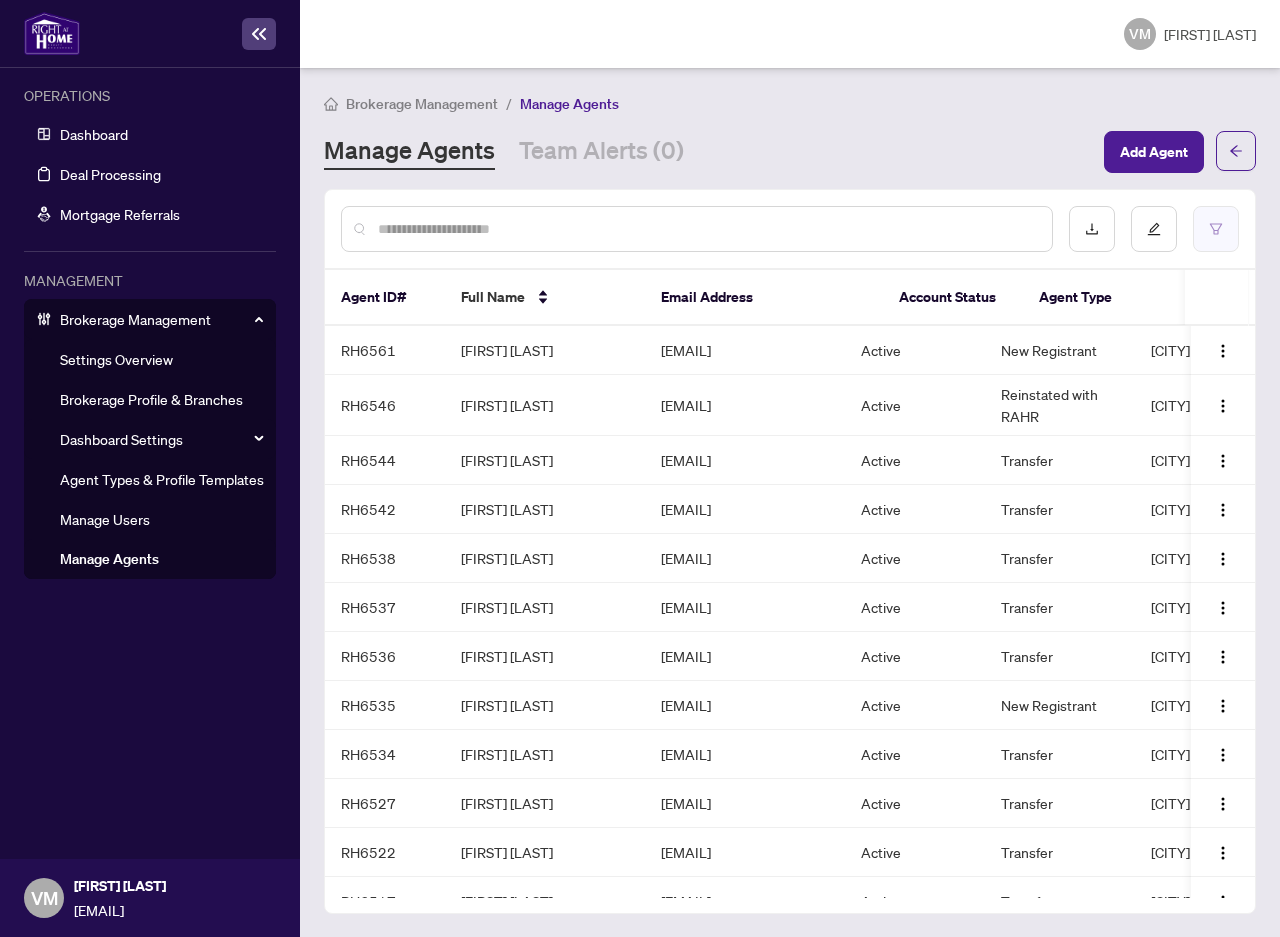 click at bounding box center (1216, 229) 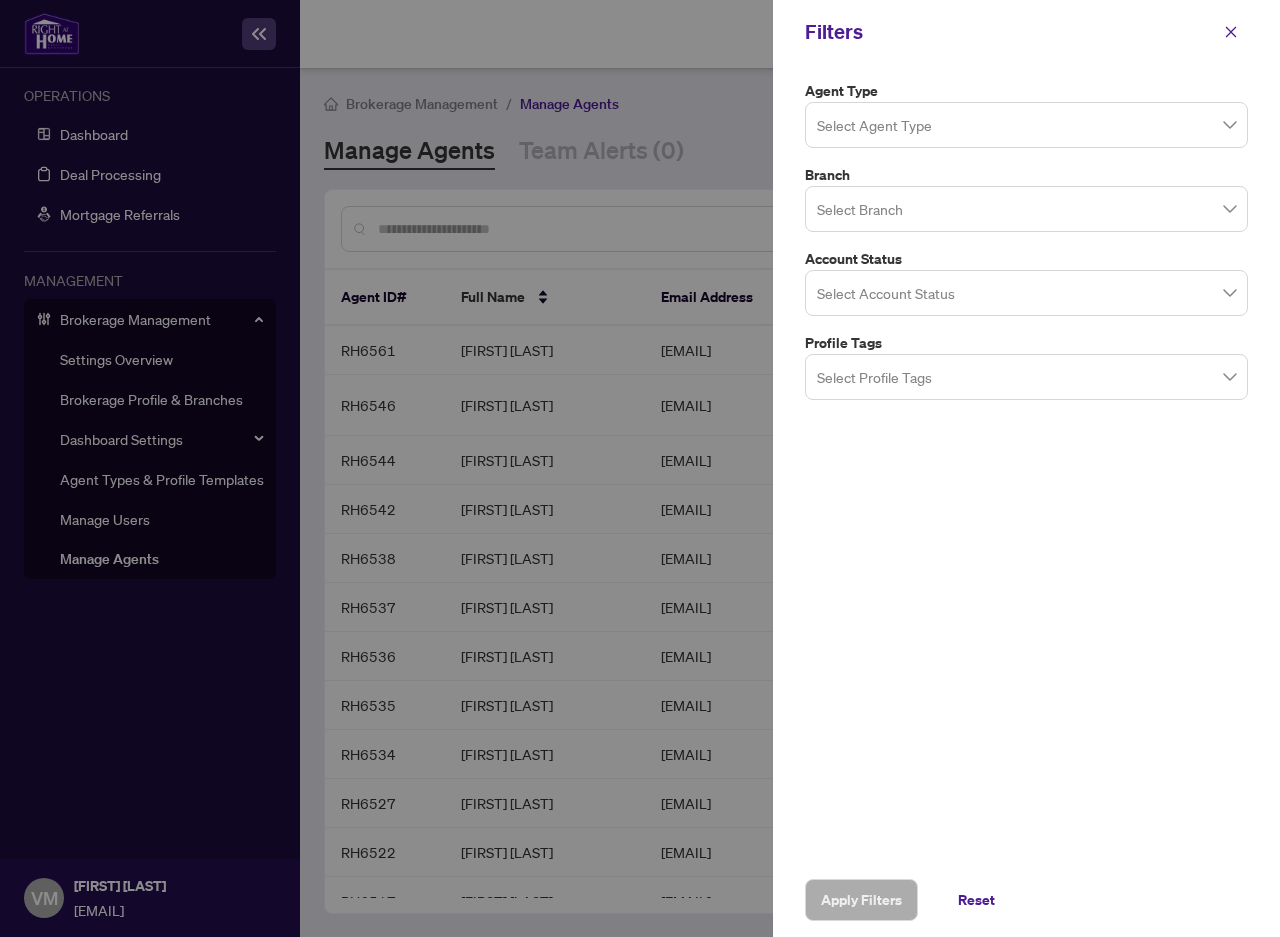 click at bounding box center [1026, 124] 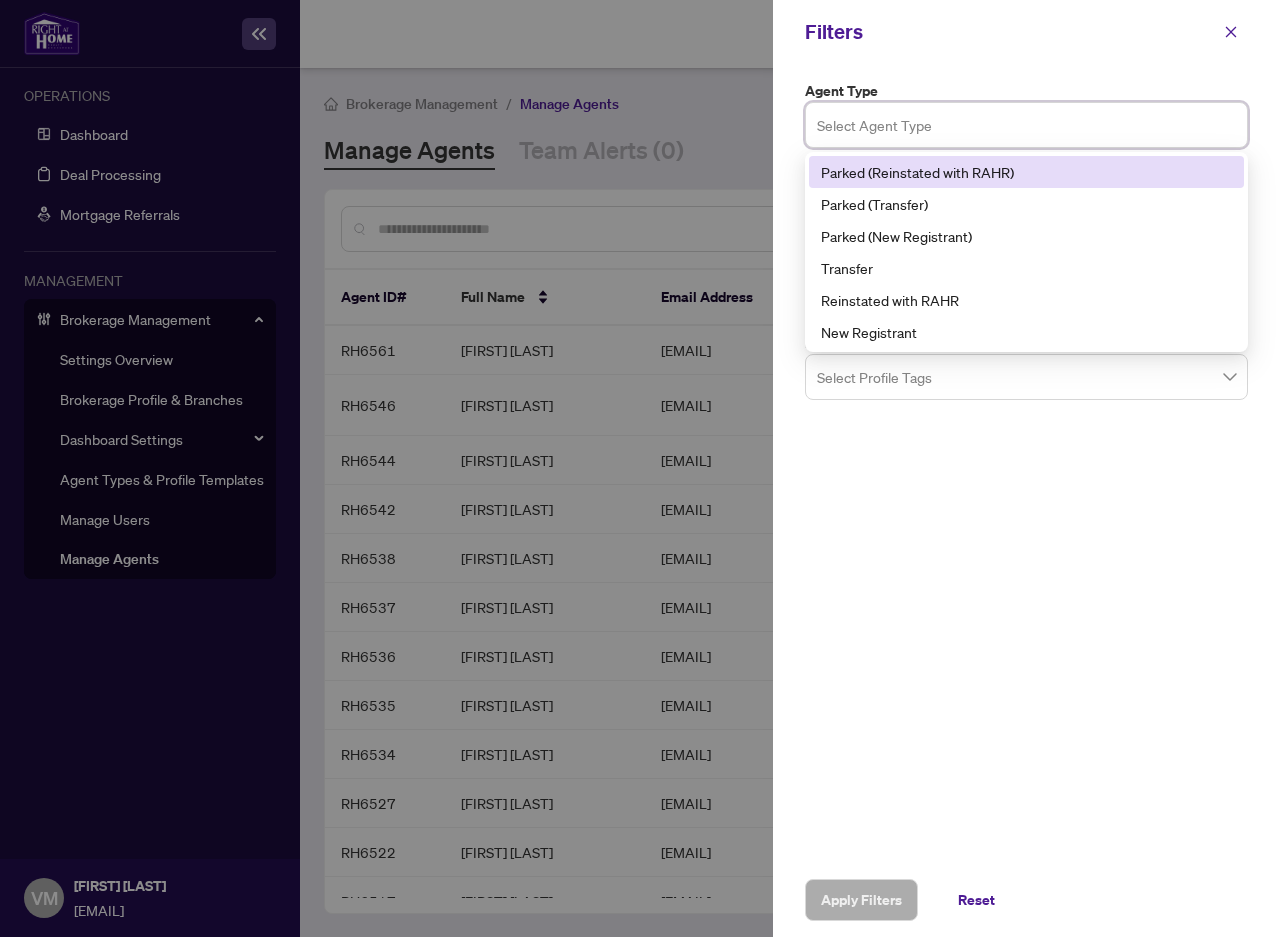 click on "Parked (Reinstated with RAHR)" at bounding box center [1026, 172] 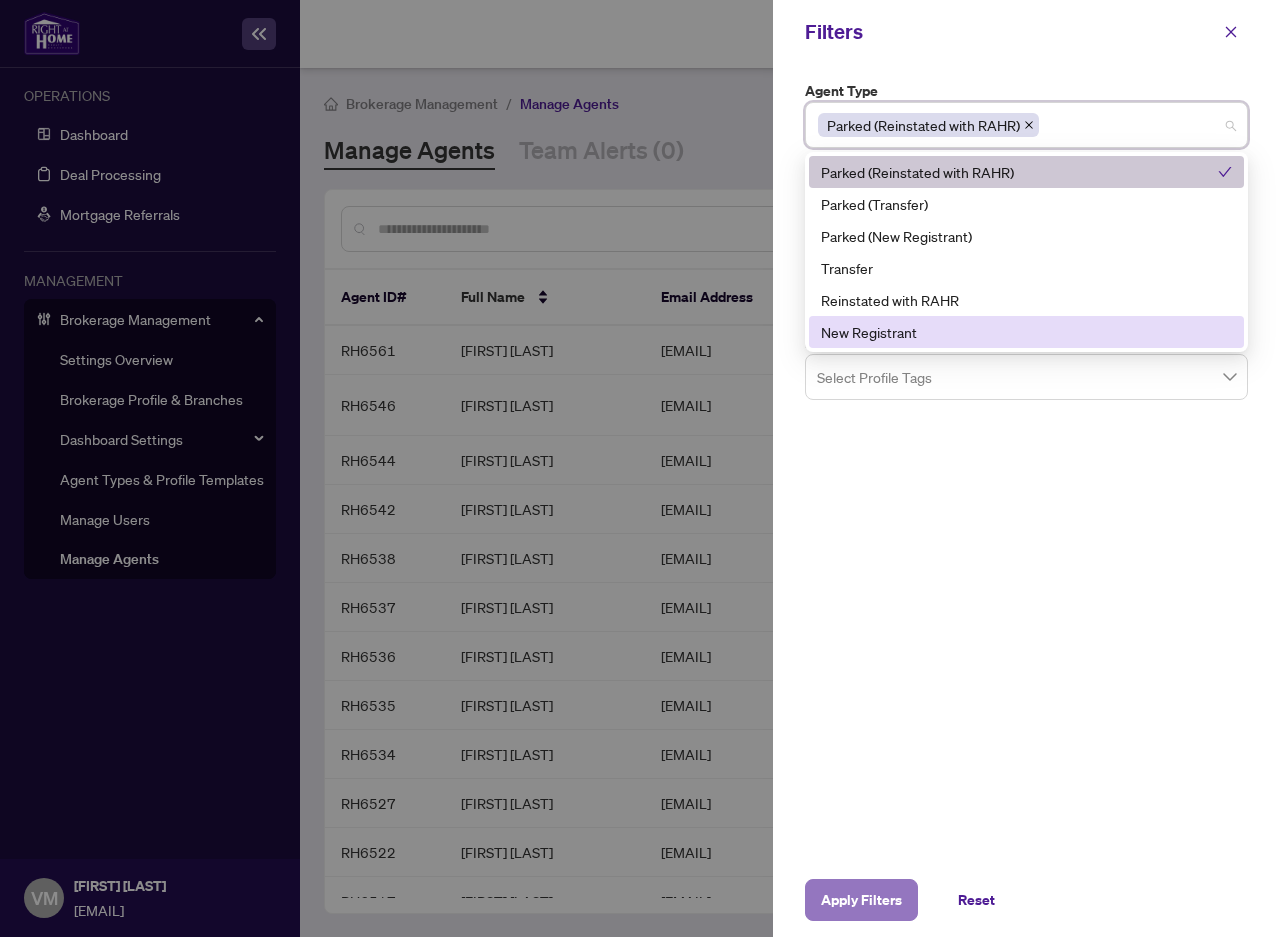 click on "Apply Filters" at bounding box center (861, 900) 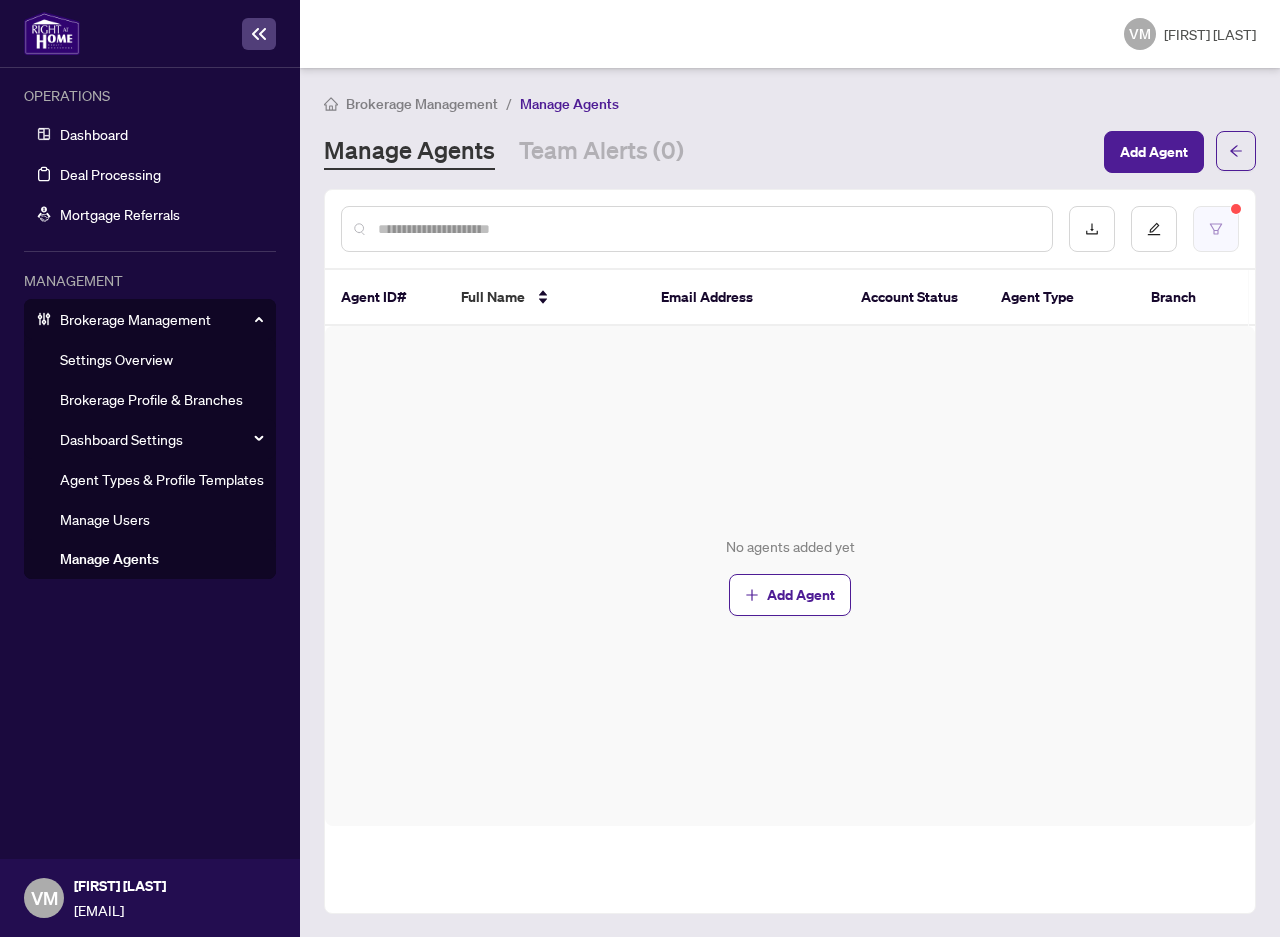click at bounding box center [1216, 229] 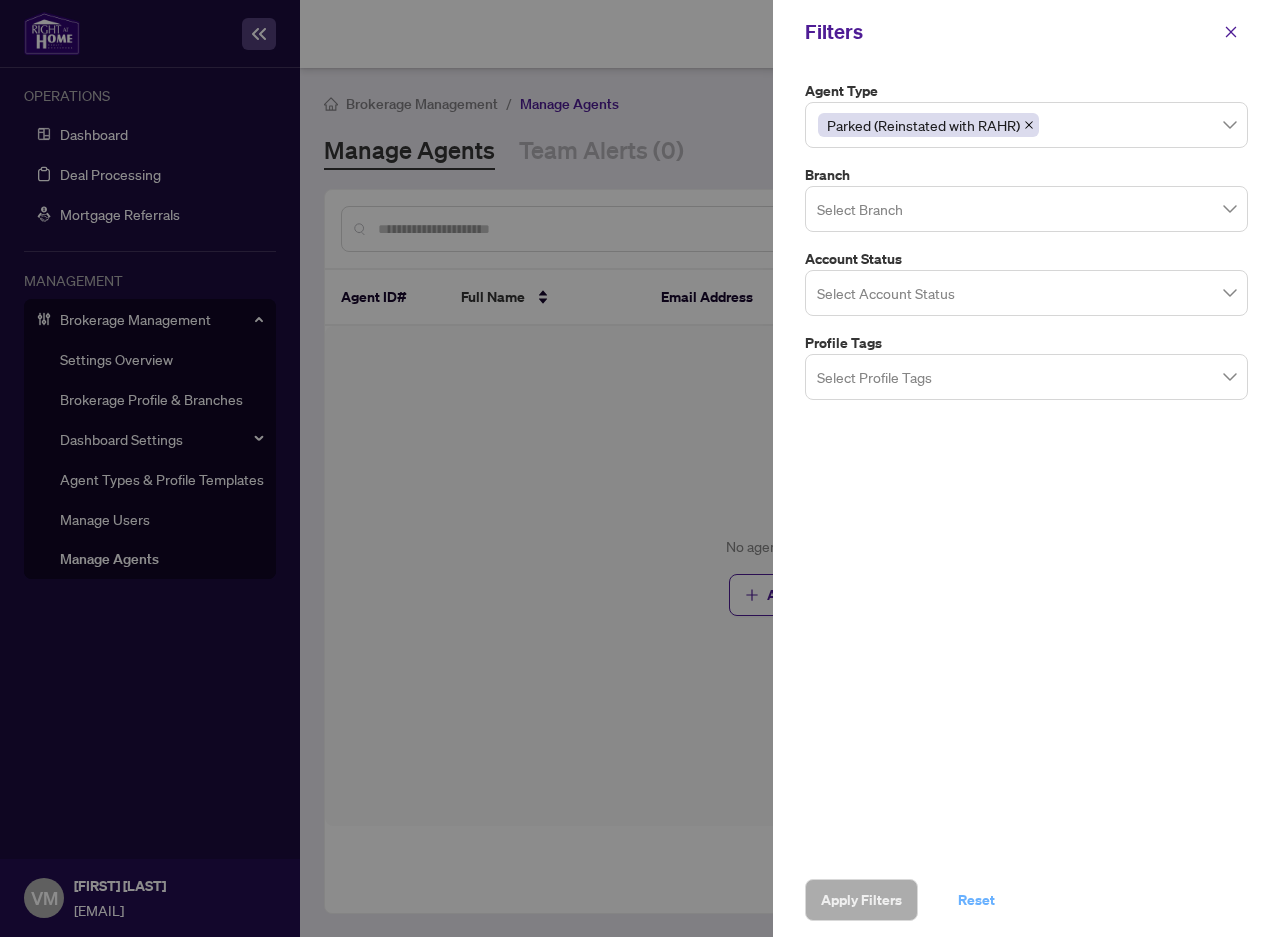 click on "Reset" at bounding box center (976, 900) 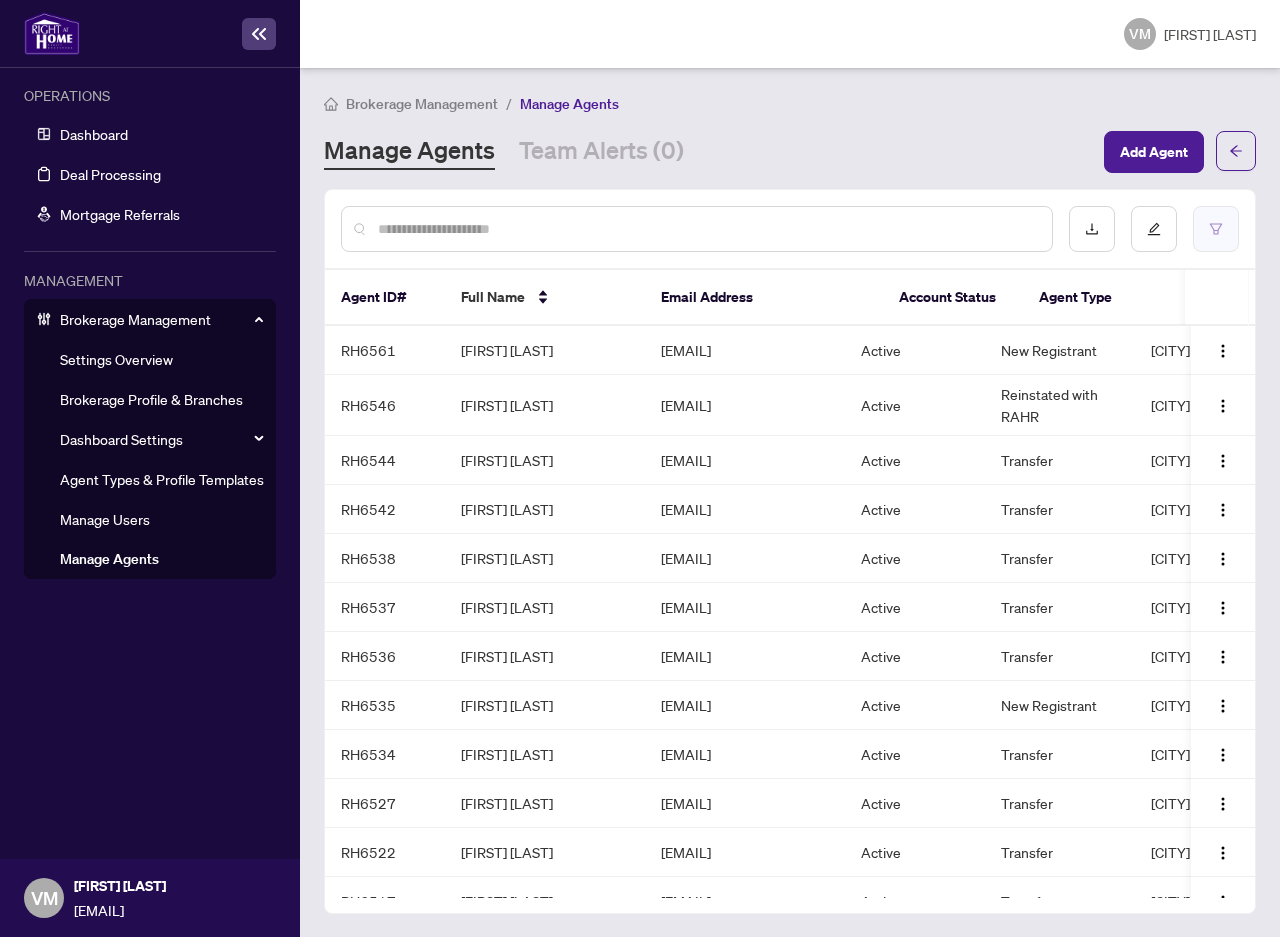 click at bounding box center [1216, 229] 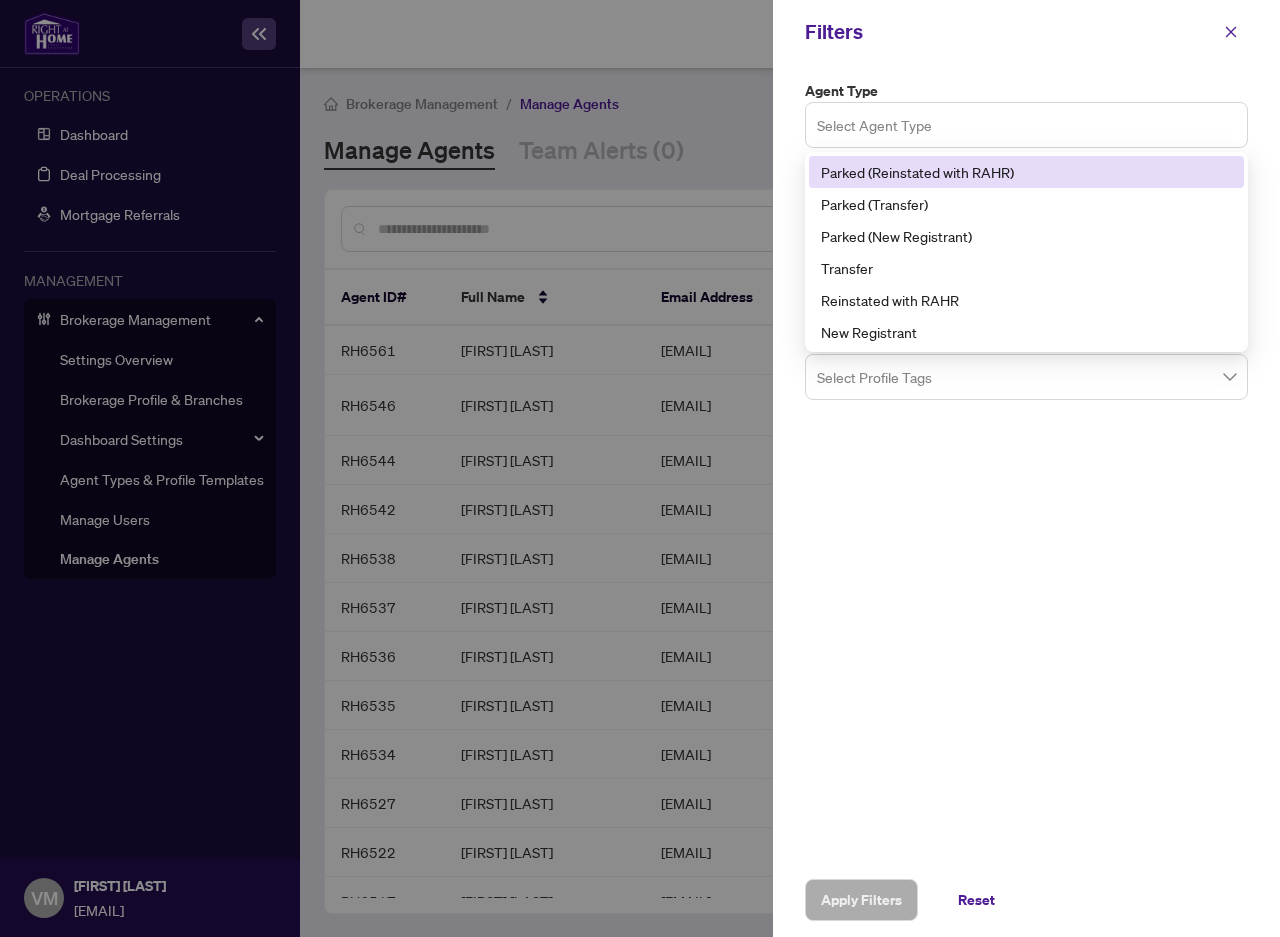 click at bounding box center (1026, 124) 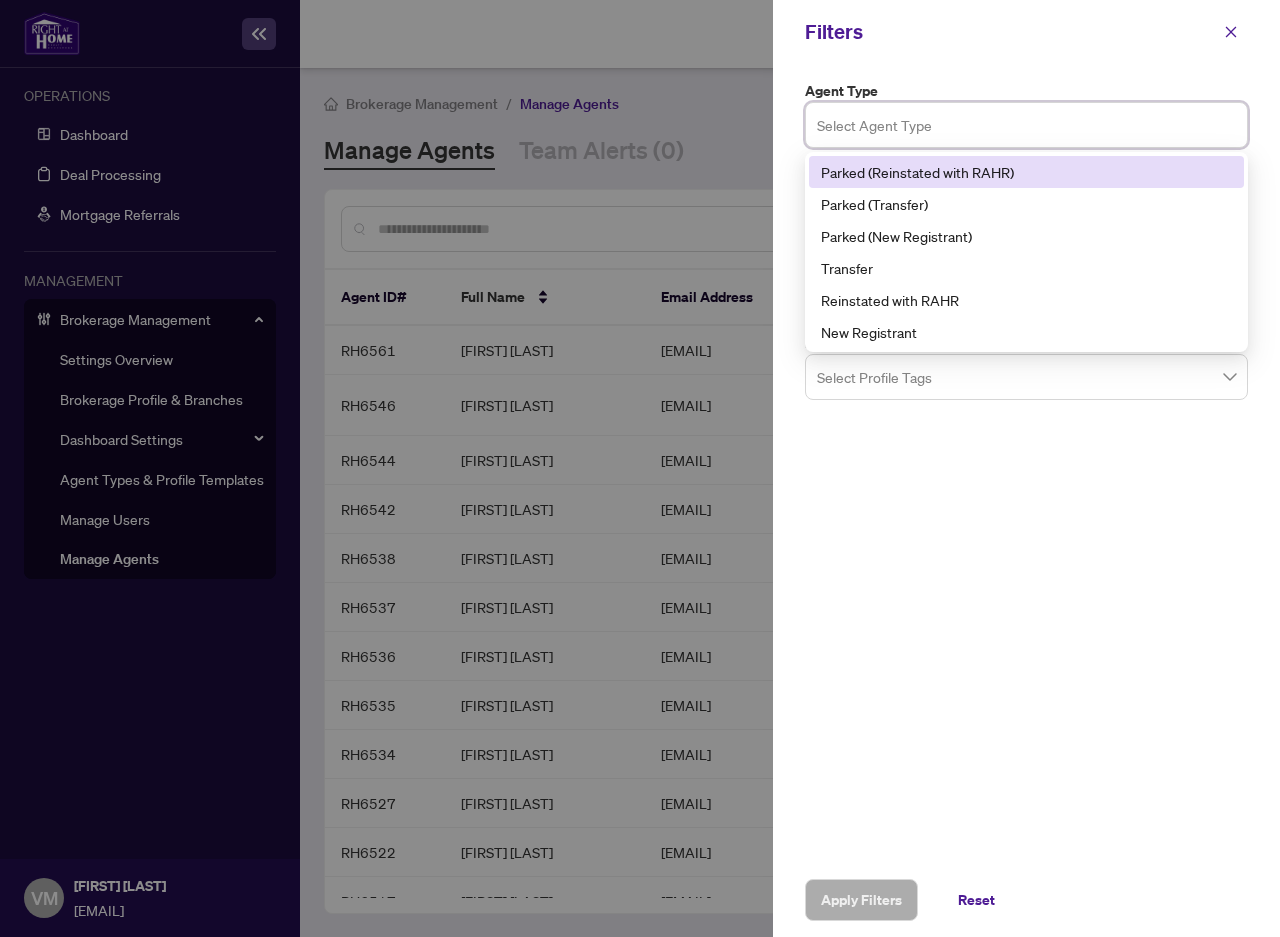 click on "Parked (Reinstated with RAHR)" at bounding box center [1026, 172] 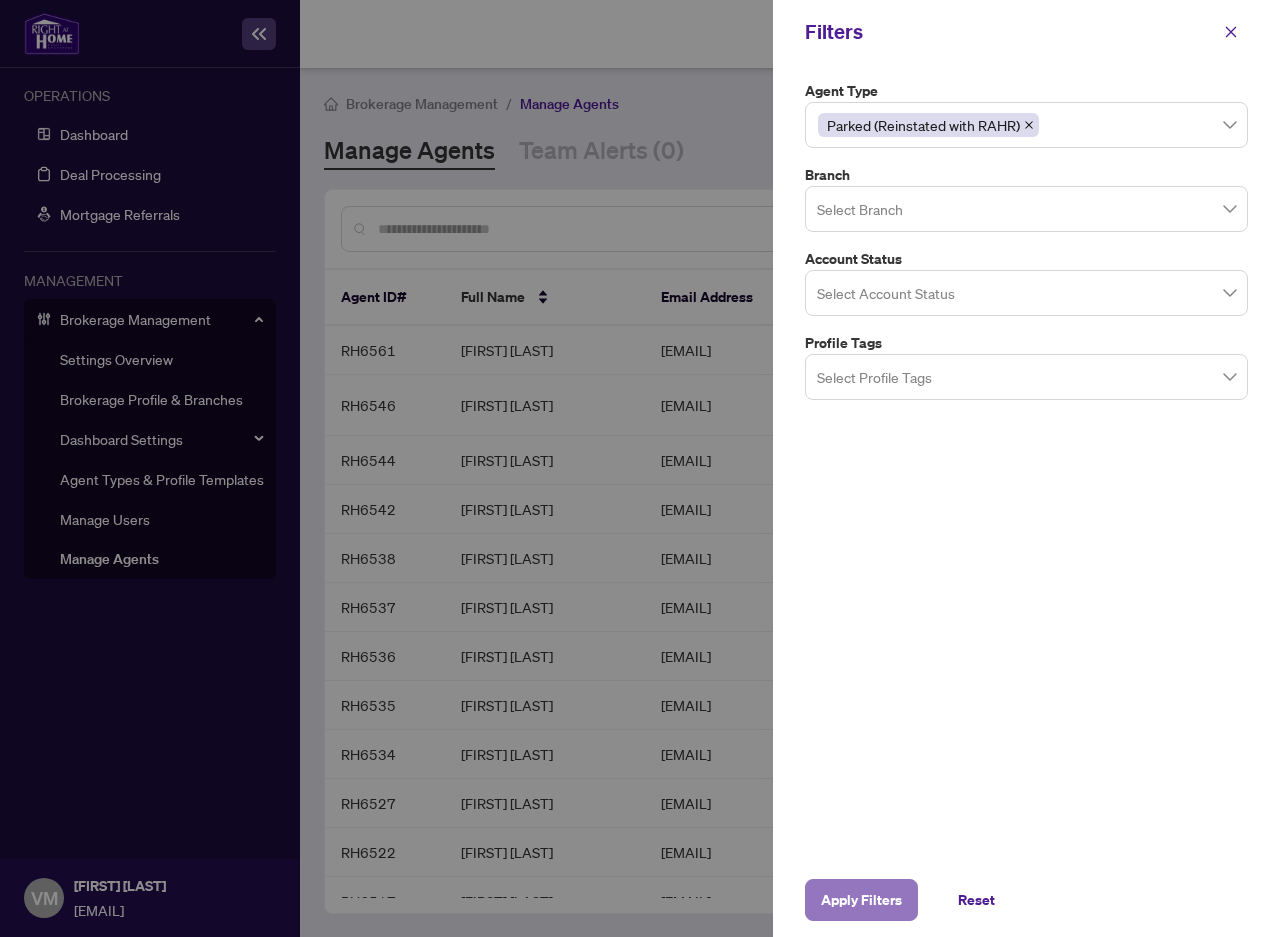click on "Apply Filters" at bounding box center [861, 900] 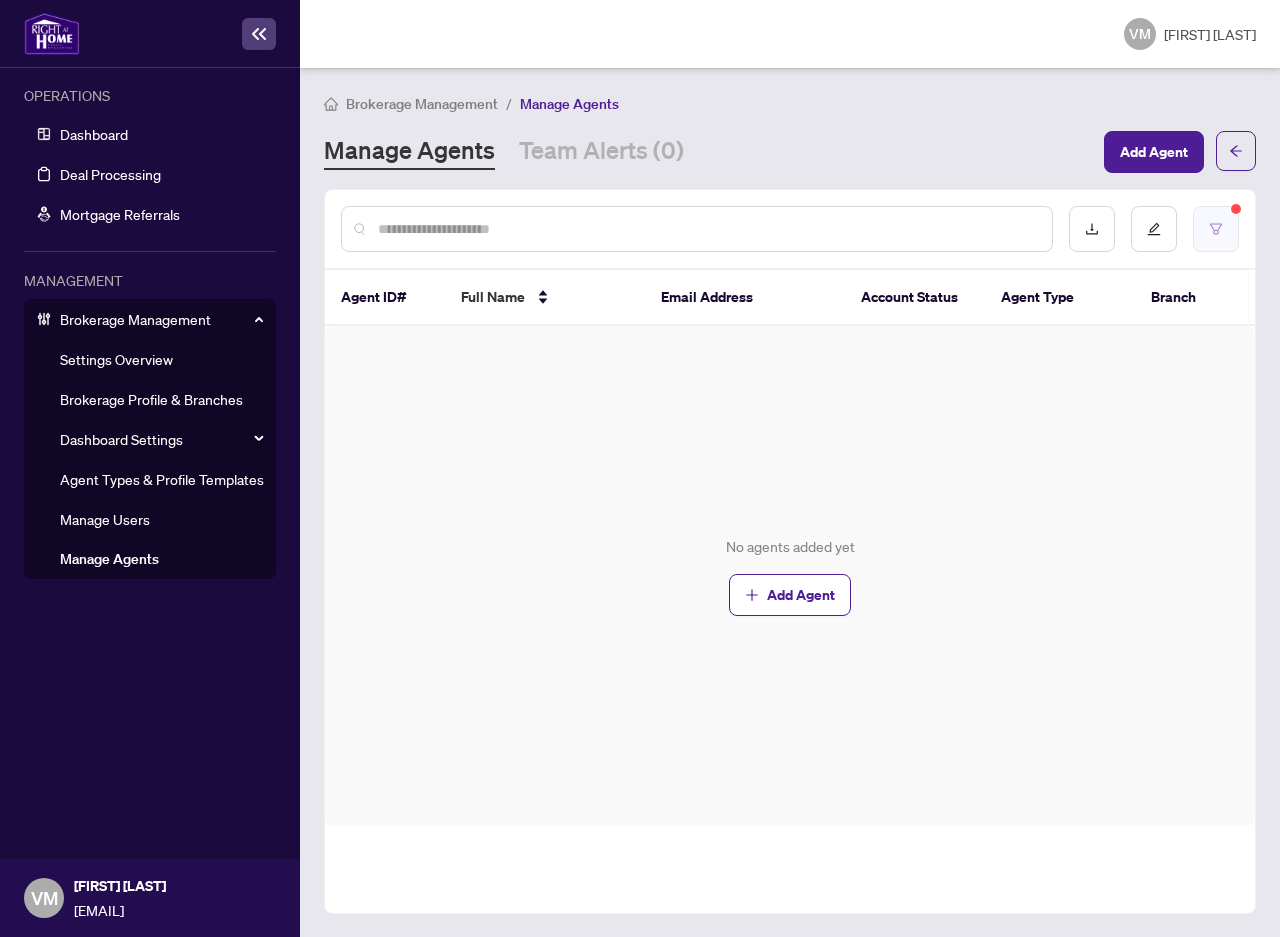 click at bounding box center [1216, 229] 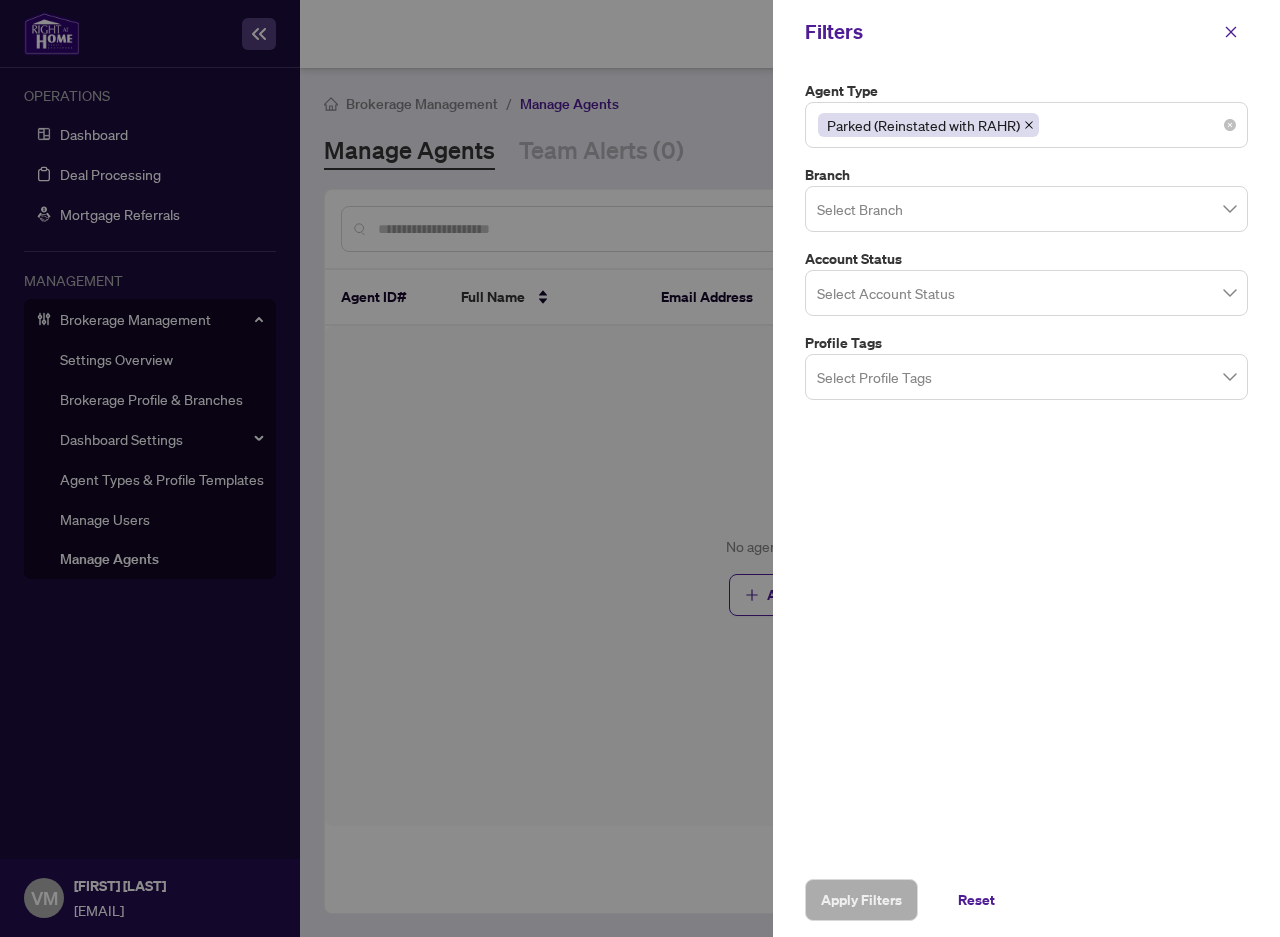 click at bounding box center [1029, 125] 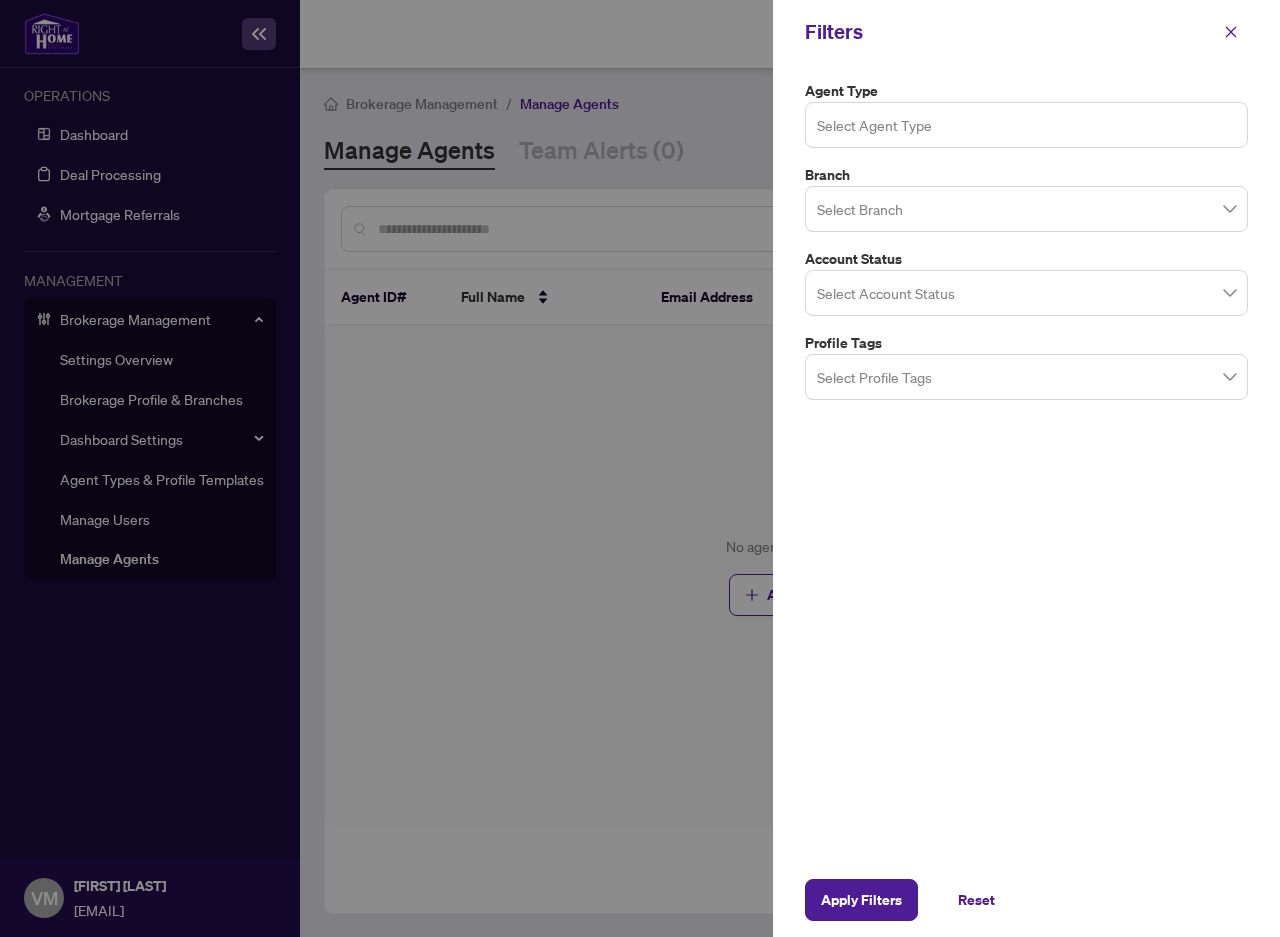 click at bounding box center (1026, 124) 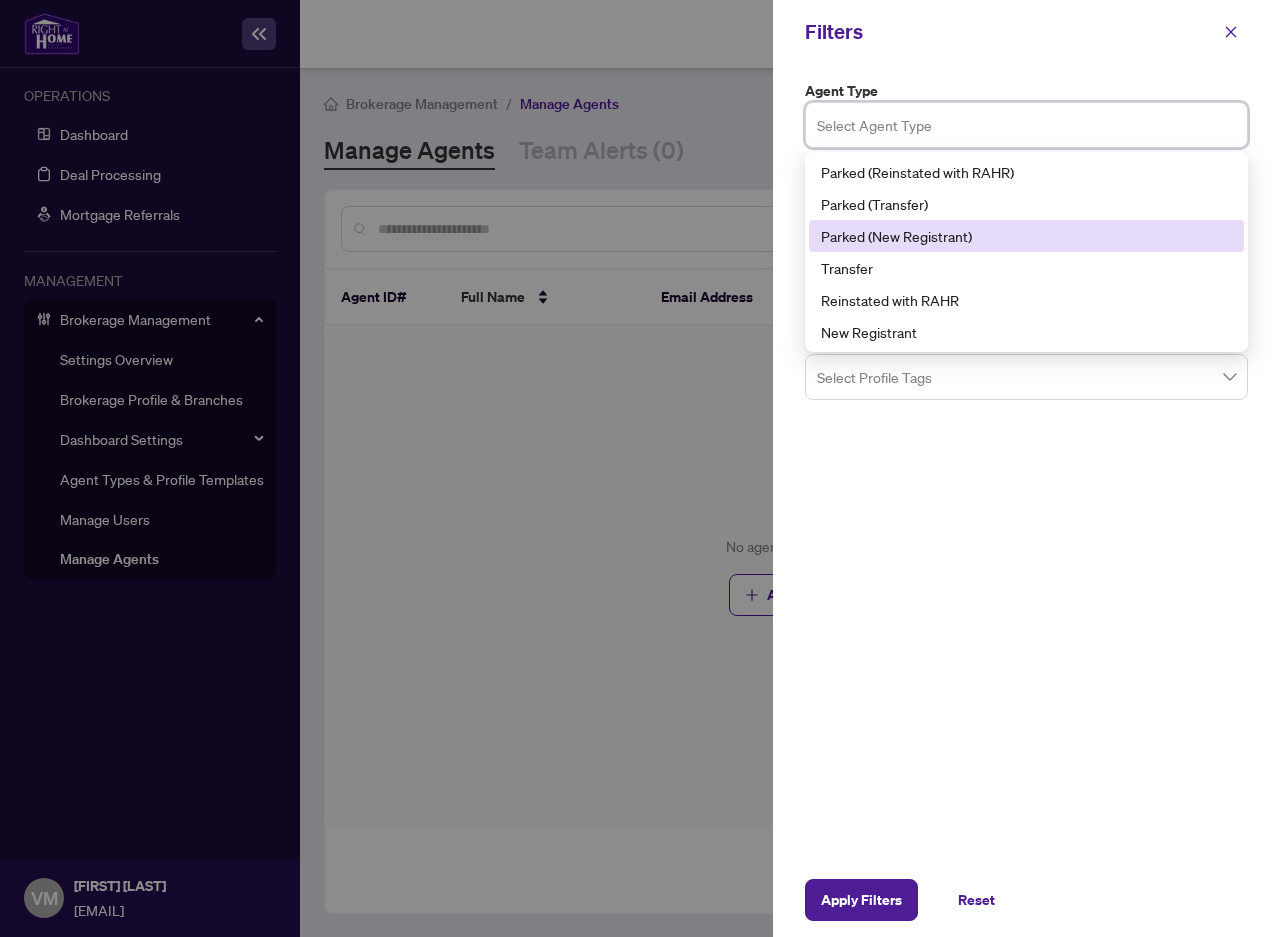 click on "Parked (New Registrant)" at bounding box center [1026, 236] 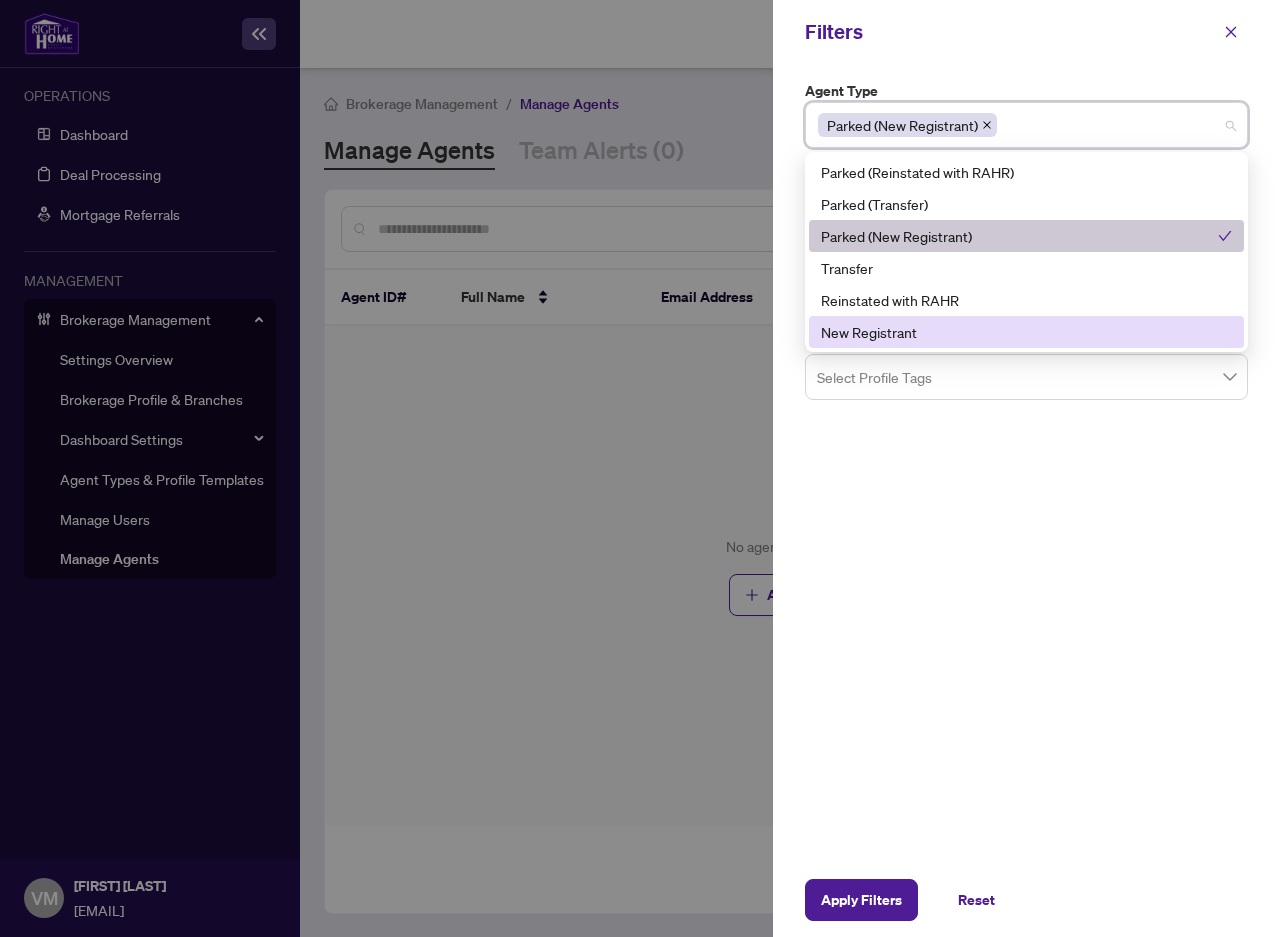 click on "Apply Filters Reset" at bounding box center (1026, 900) 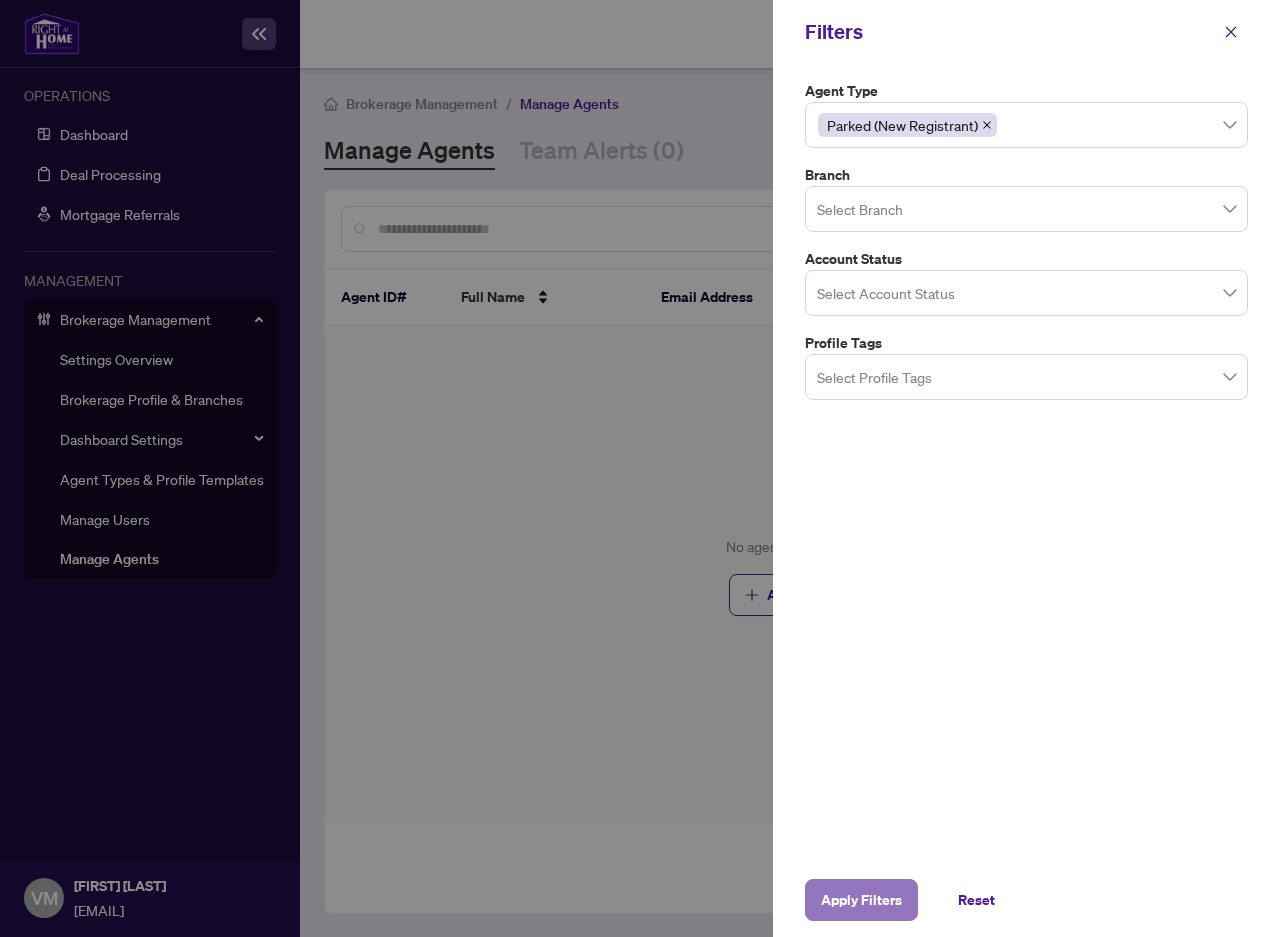 click on "Apply Filters" at bounding box center [861, 900] 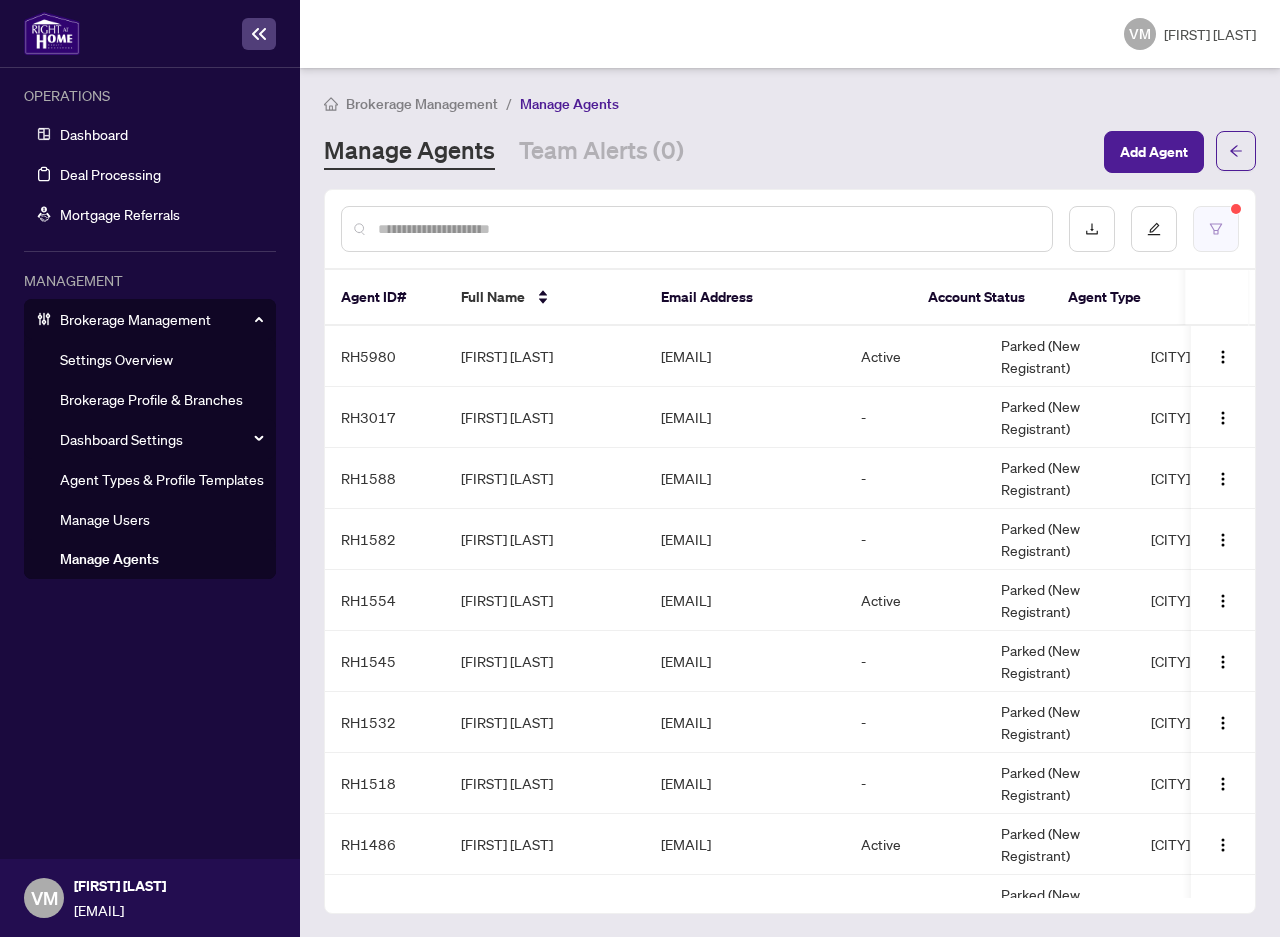 click at bounding box center (1216, 229) 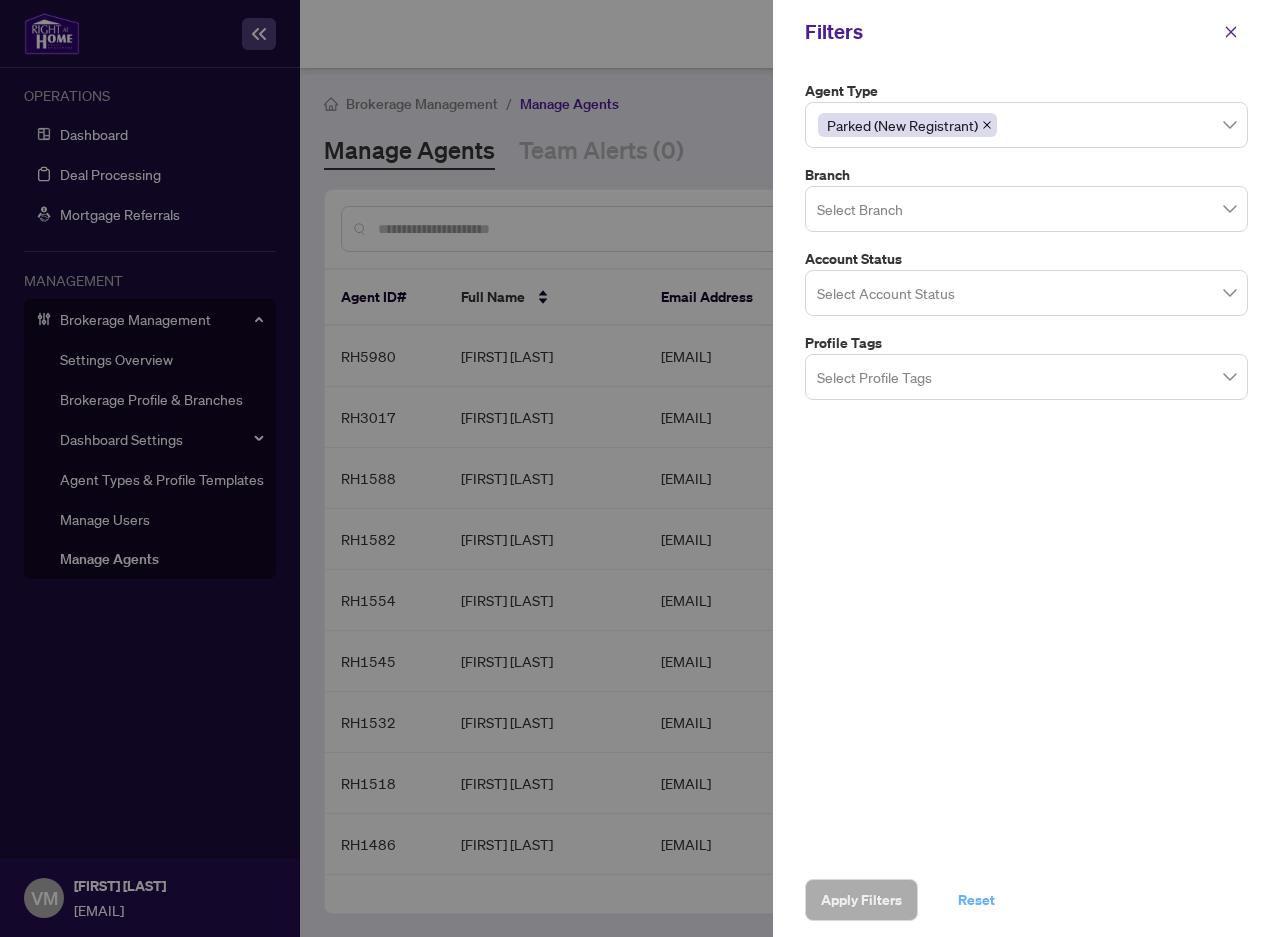 click on "Reset" at bounding box center [976, 900] 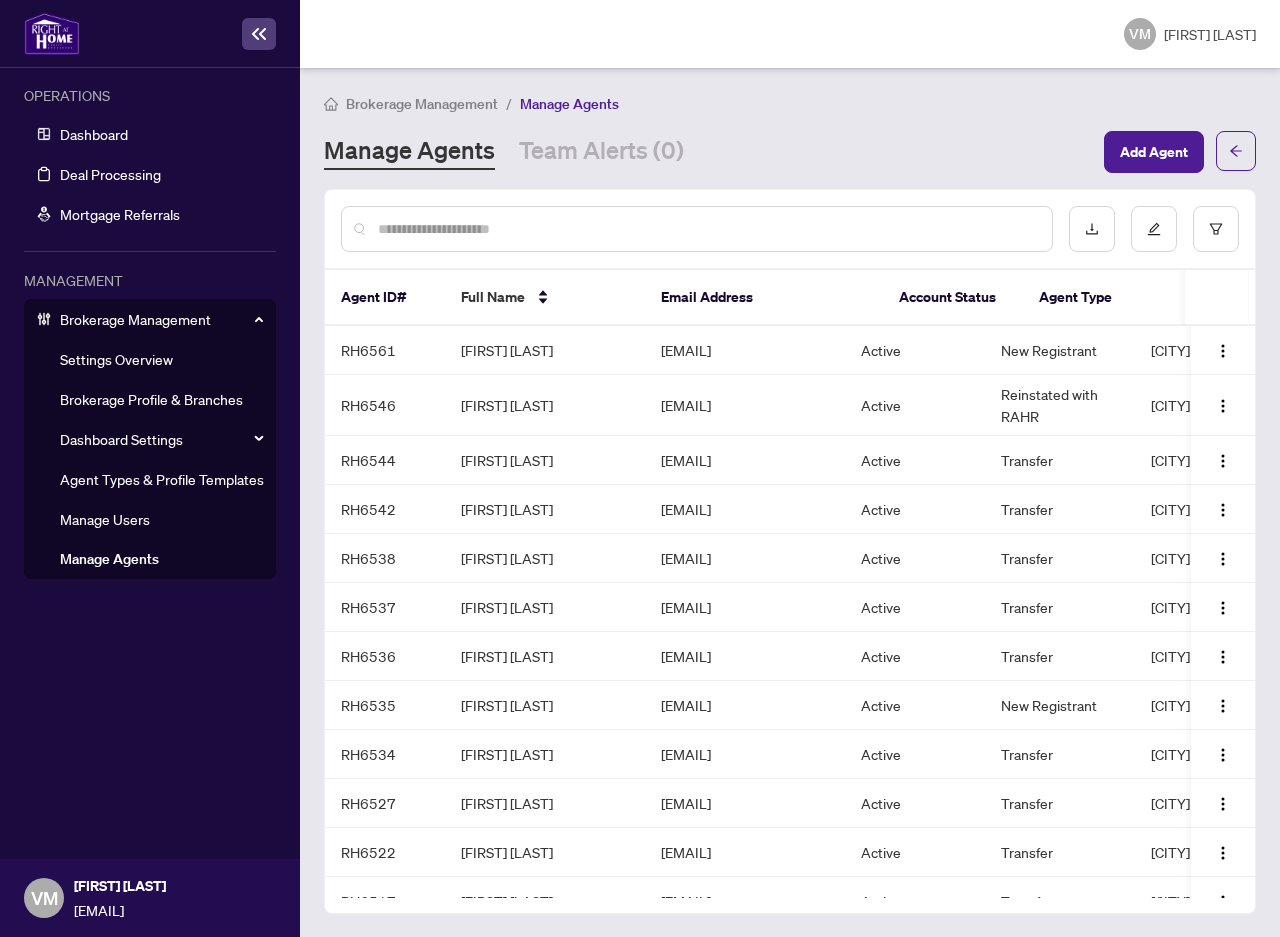 click at bounding box center [707, 229] 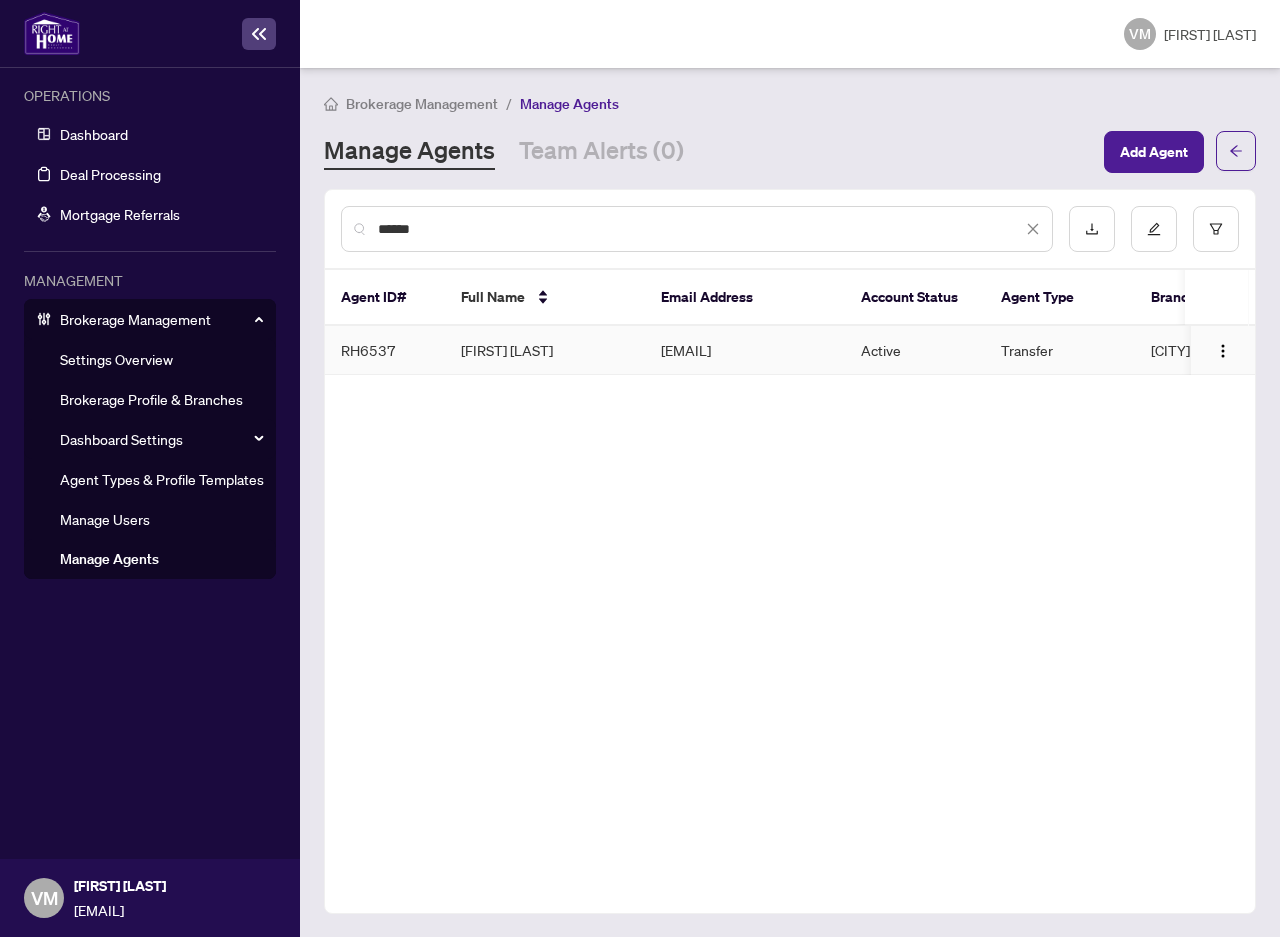 type on "******" 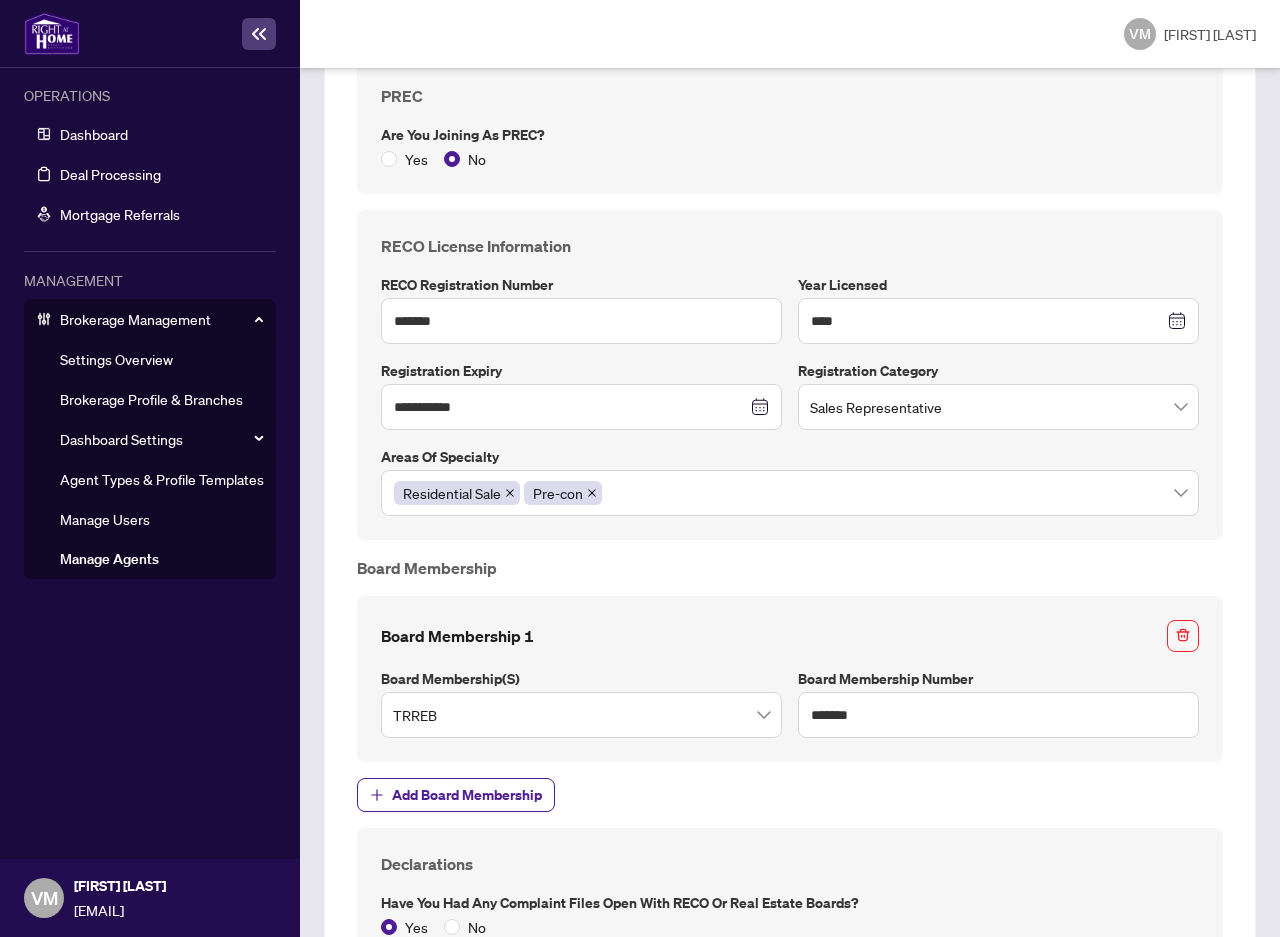 scroll, scrollTop: 2198, scrollLeft: 0, axis: vertical 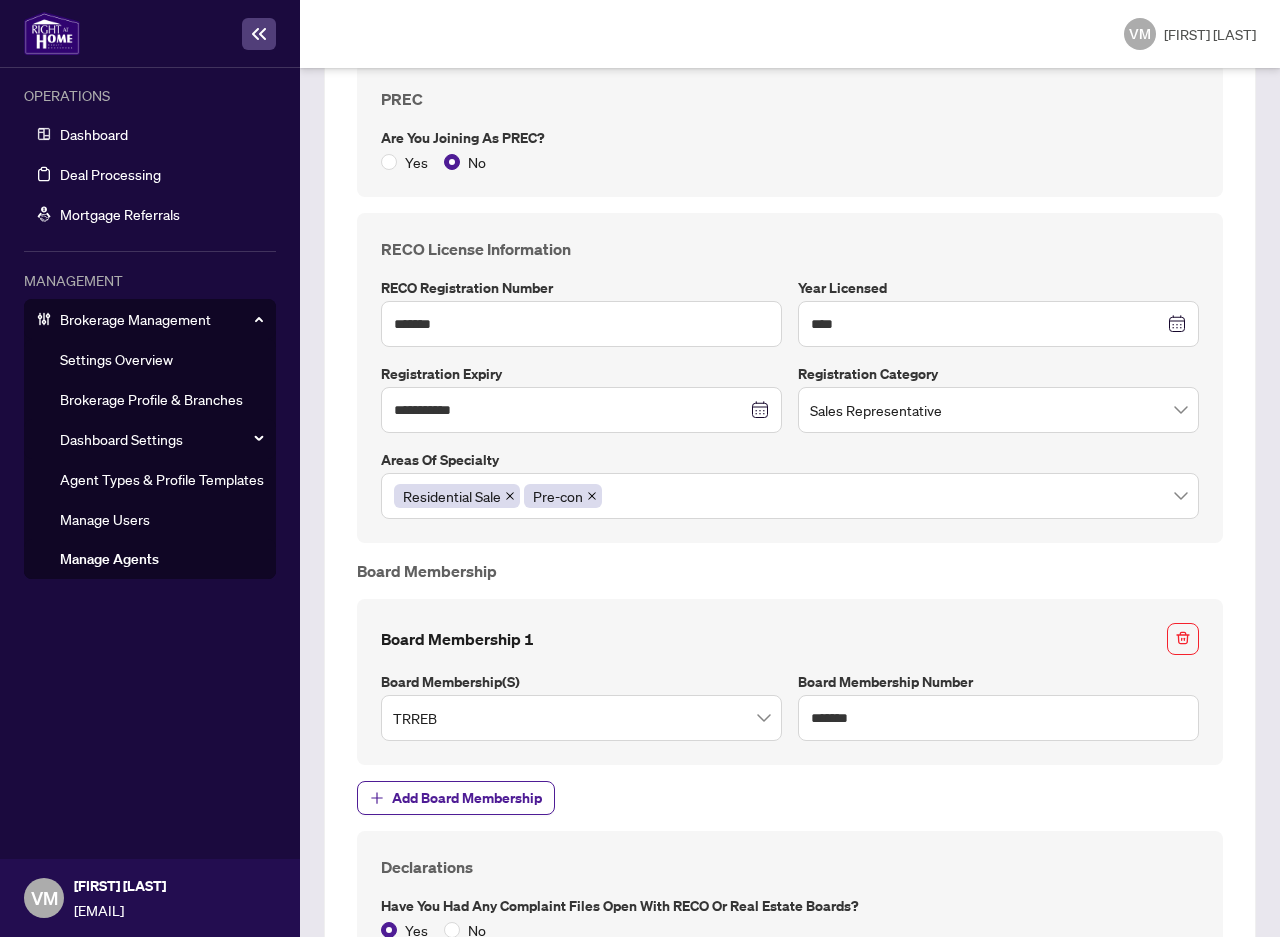 click on "Manage Agents" at bounding box center [109, 559] 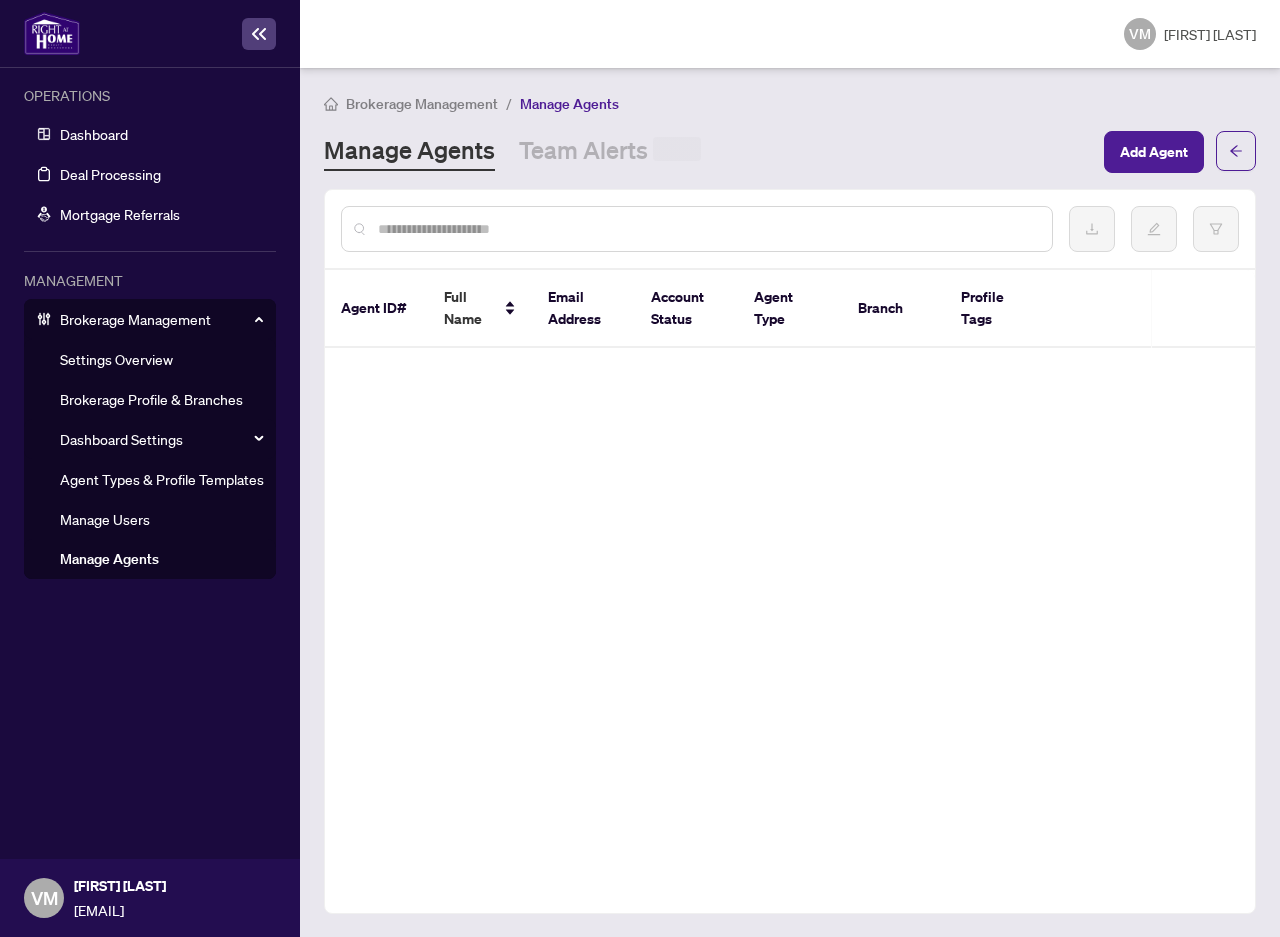 scroll, scrollTop: 0, scrollLeft: 0, axis: both 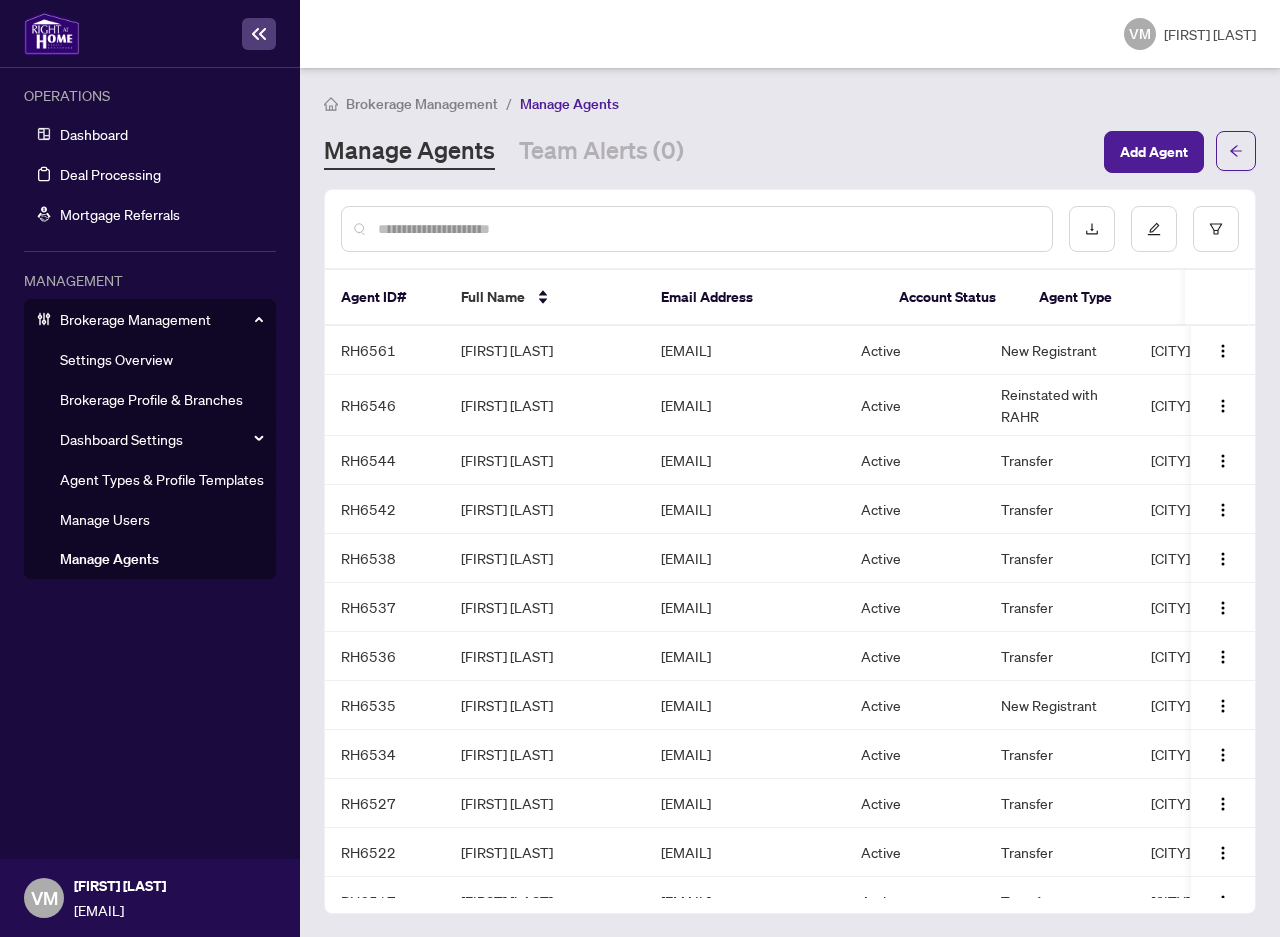 click on "Agent Types & Profile Templates" at bounding box center (162, 479) 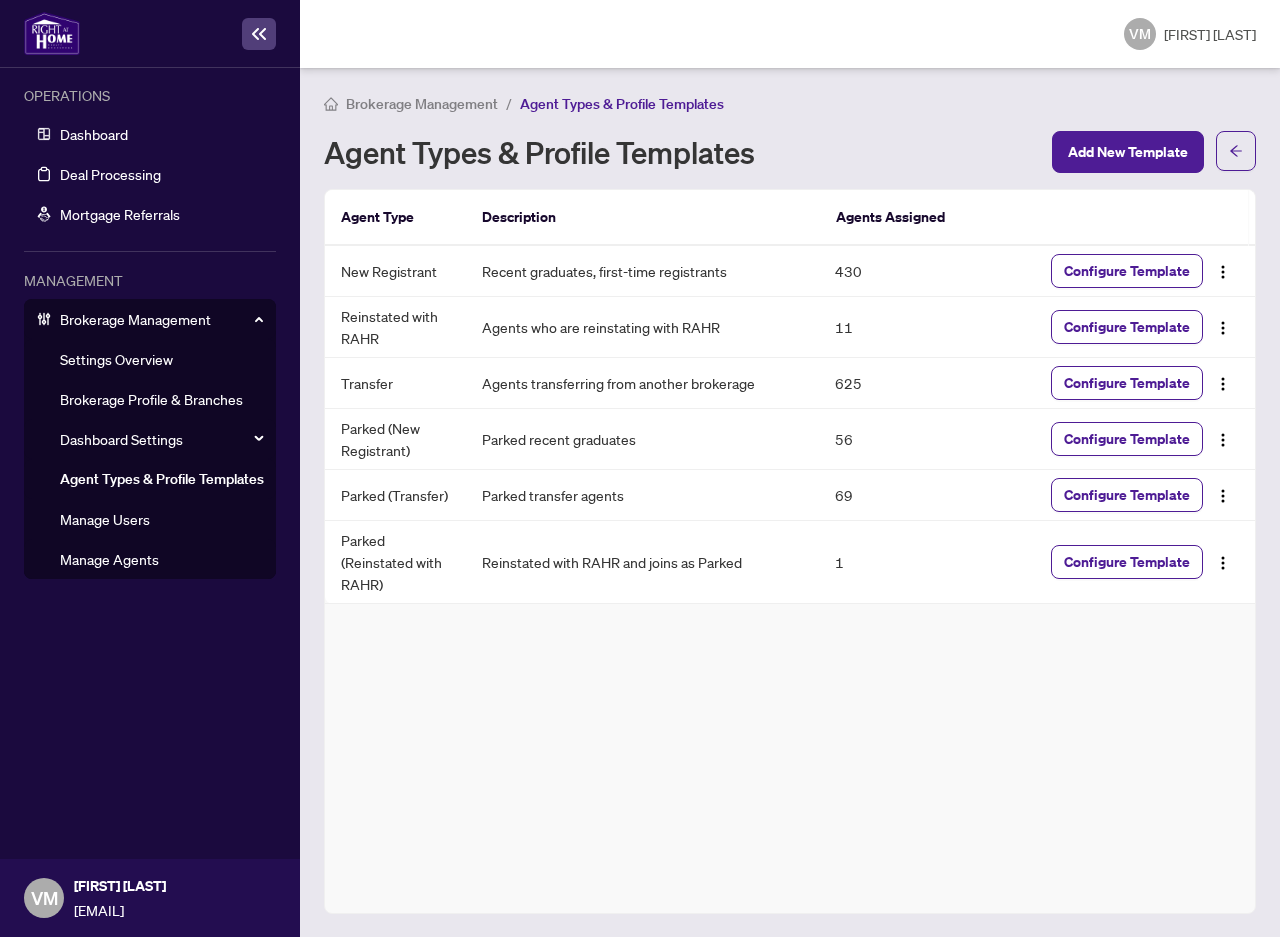 click on "Manage Agents" at bounding box center [109, 559] 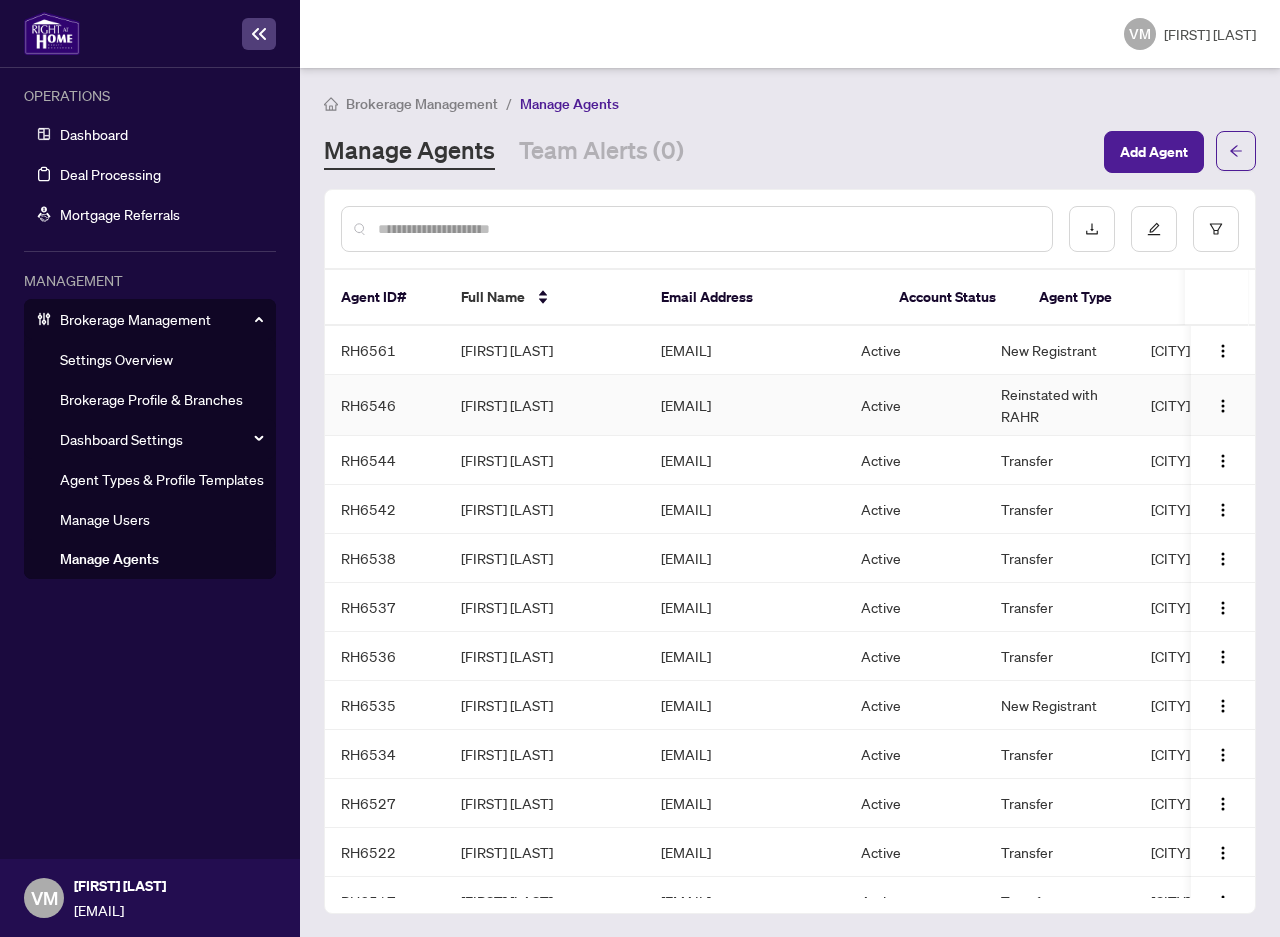 scroll, scrollTop: 0, scrollLeft: 186, axis: horizontal 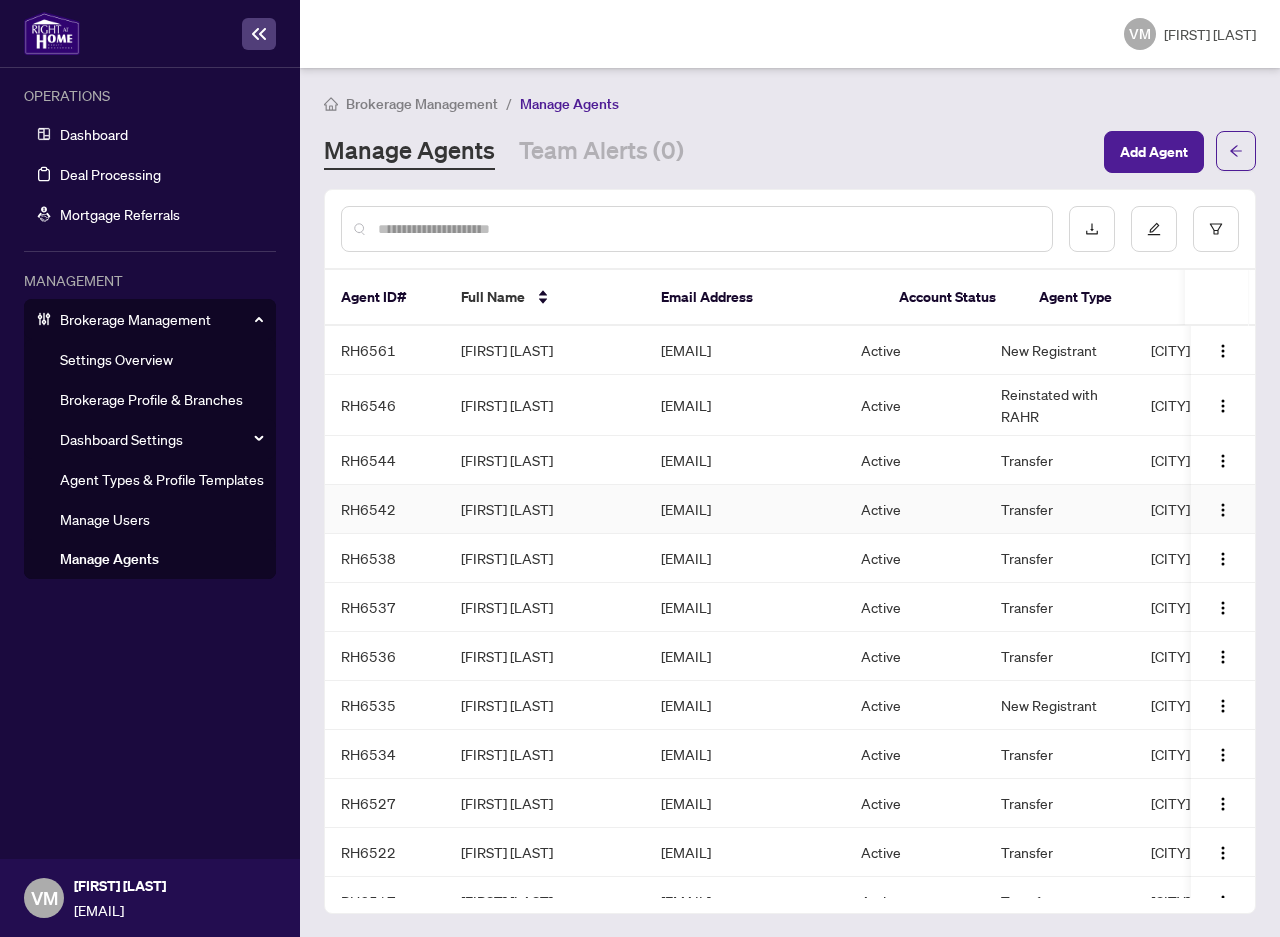click on "Active" at bounding box center (915, 509) 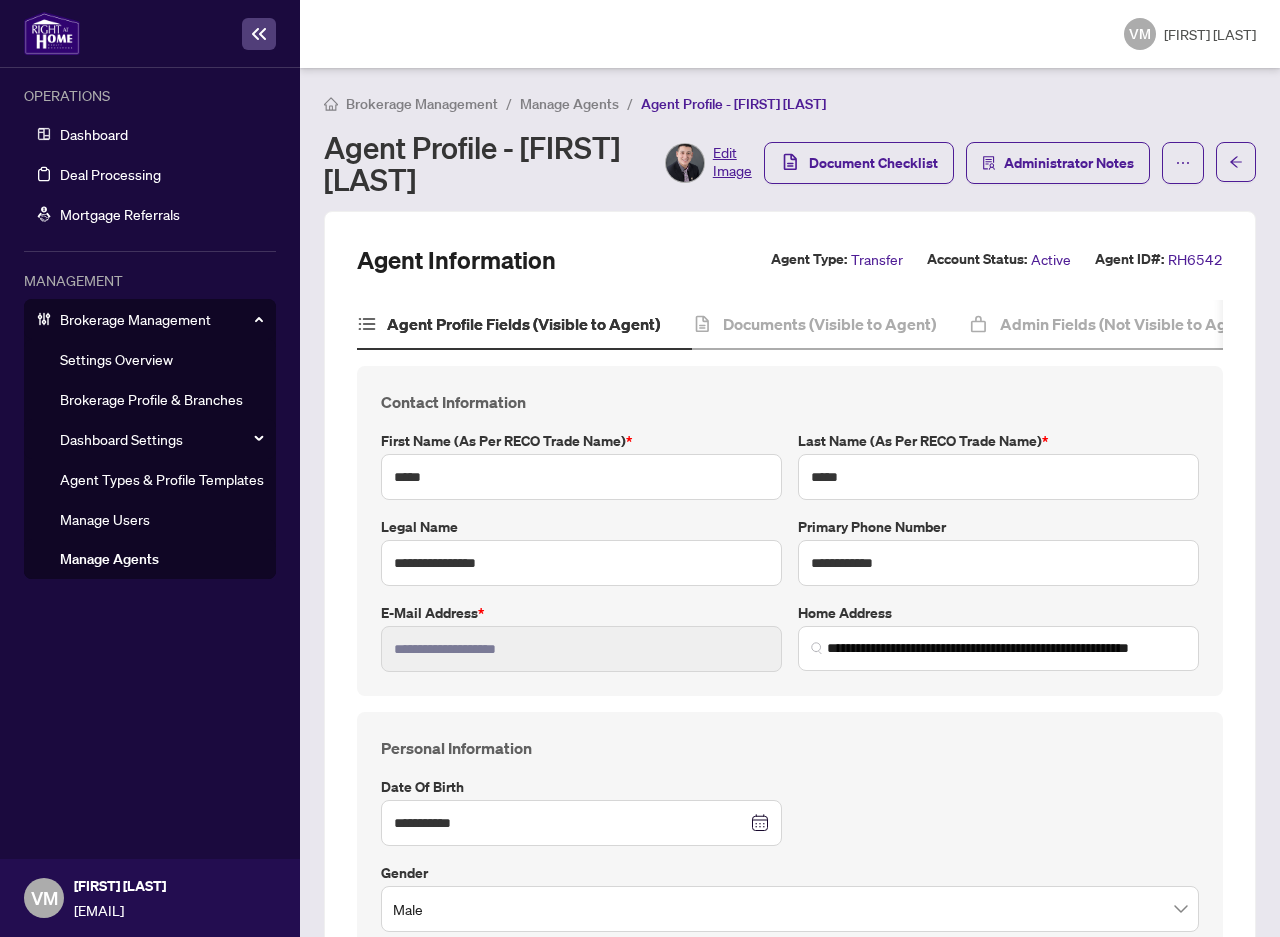 click on "Manage Agents" at bounding box center [109, 559] 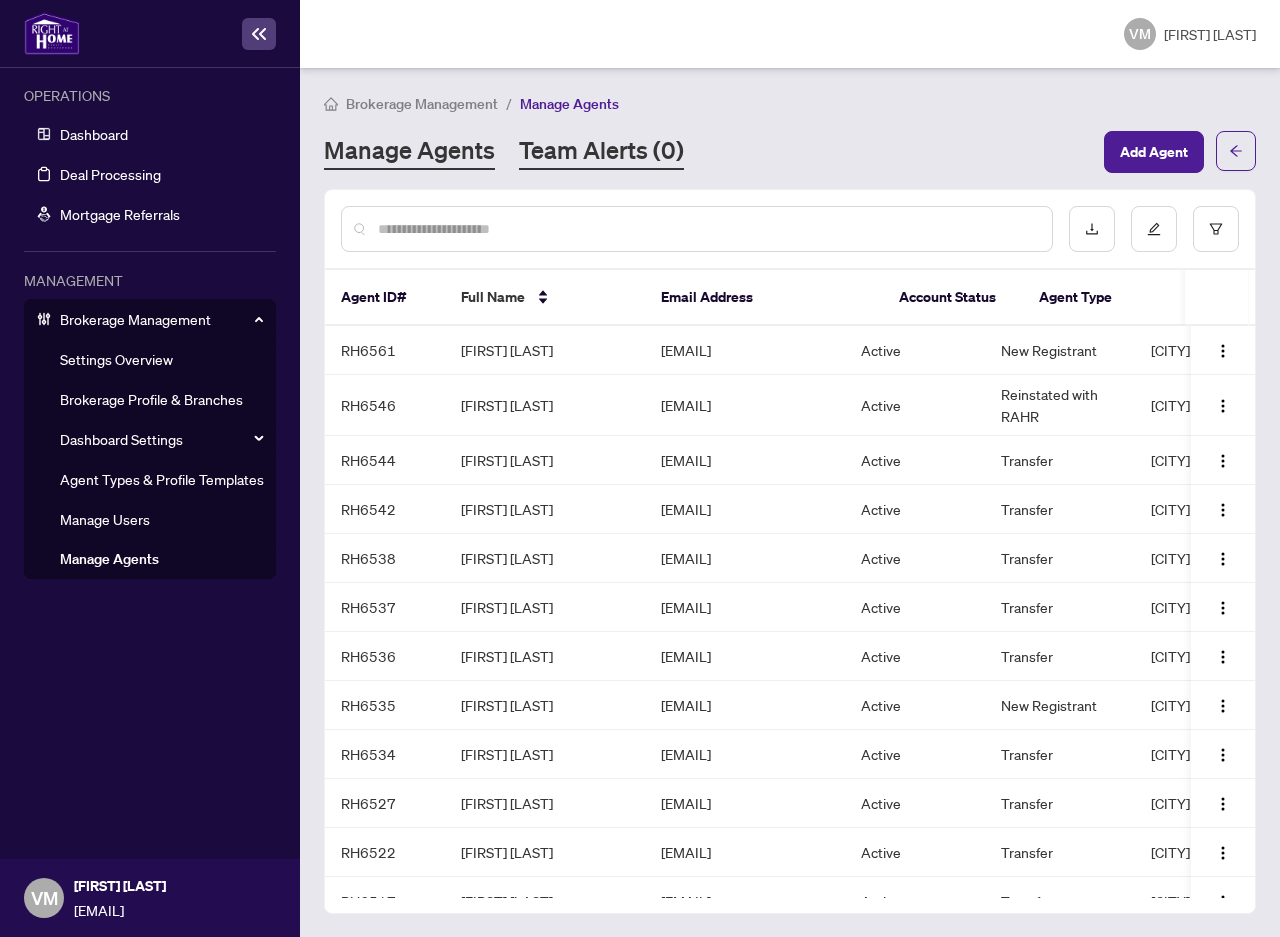click on "Team Alerts   (0)" at bounding box center (601, 152) 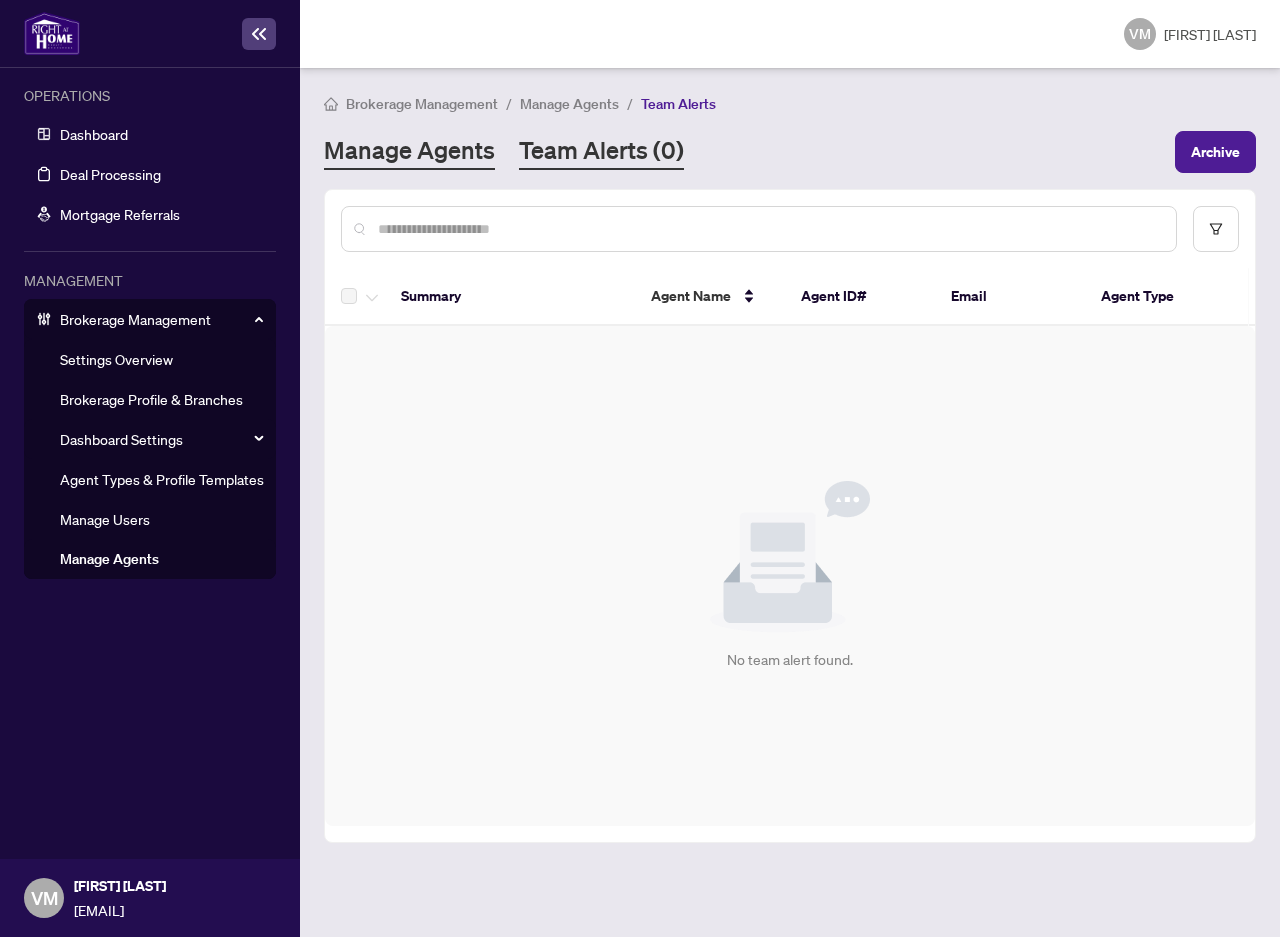 click on "Manage Agents" at bounding box center (409, 152) 